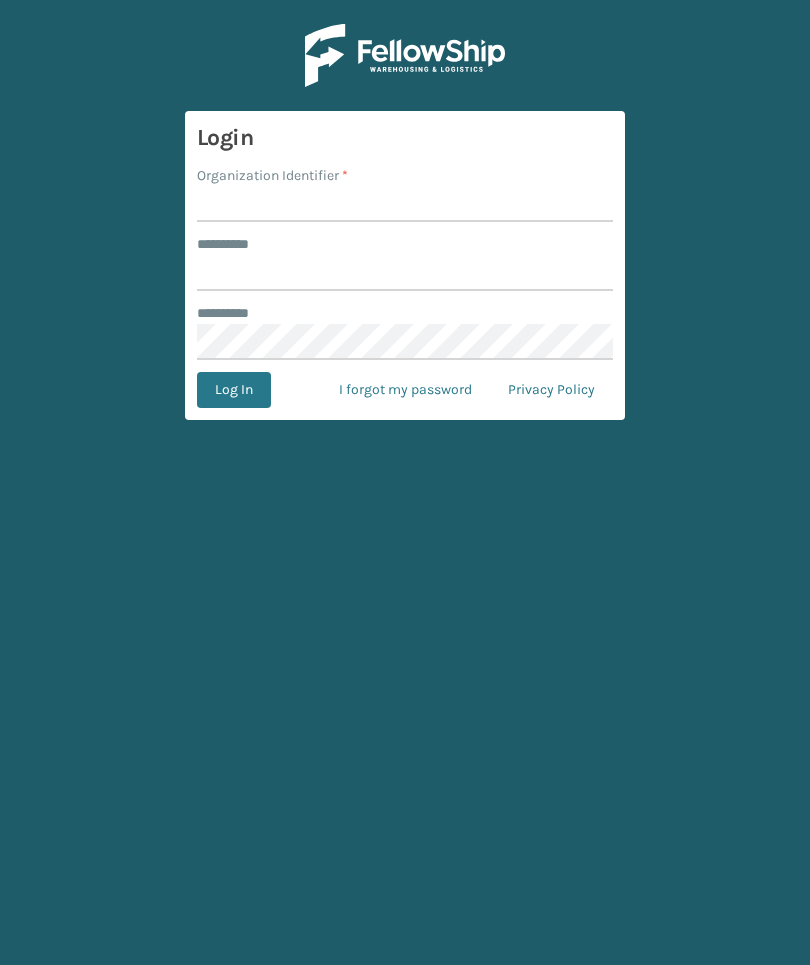 scroll, scrollTop: 0, scrollLeft: 0, axis: both 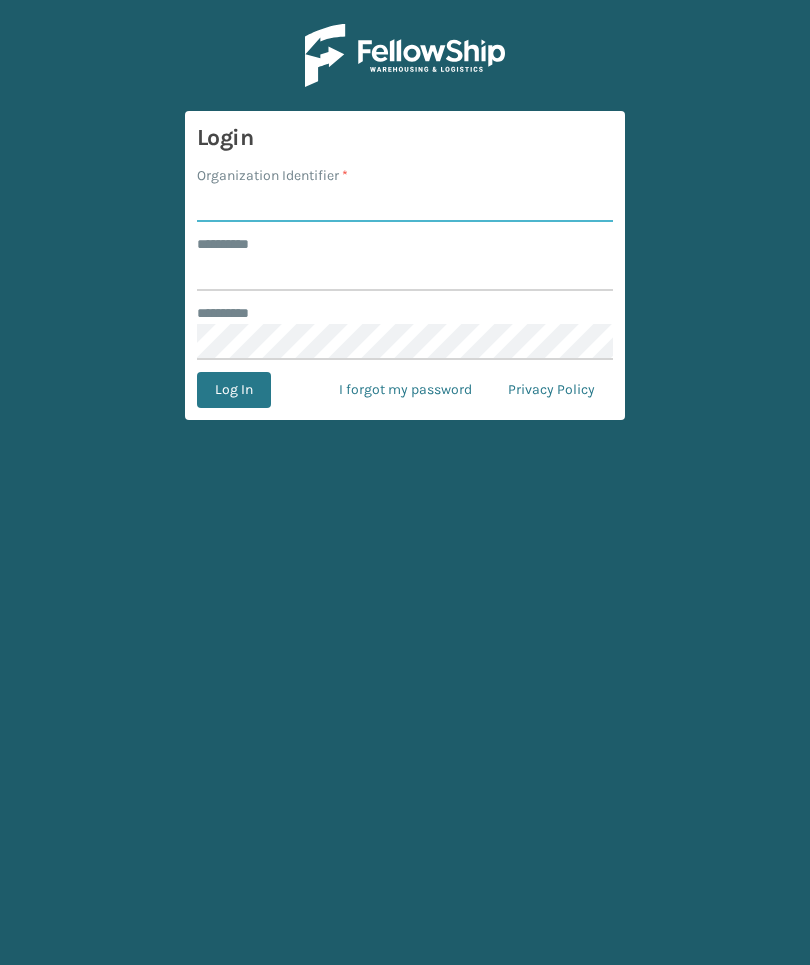 click on "Organization Identifier   *" at bounding box center [405, 204] 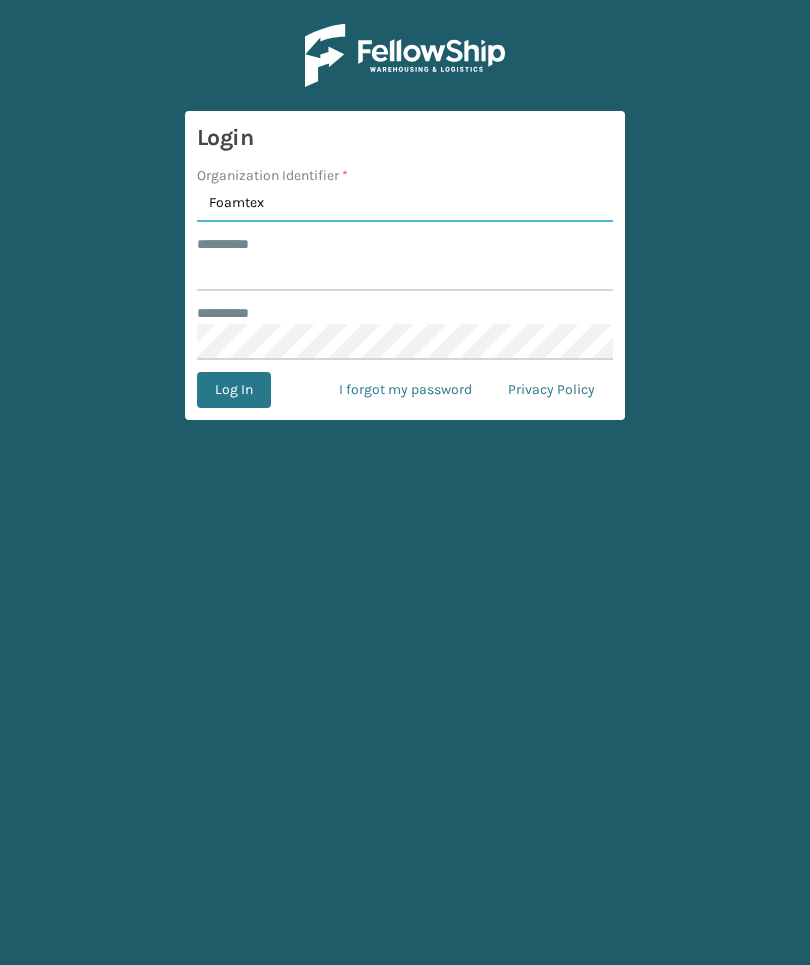 type on "Foamtex" 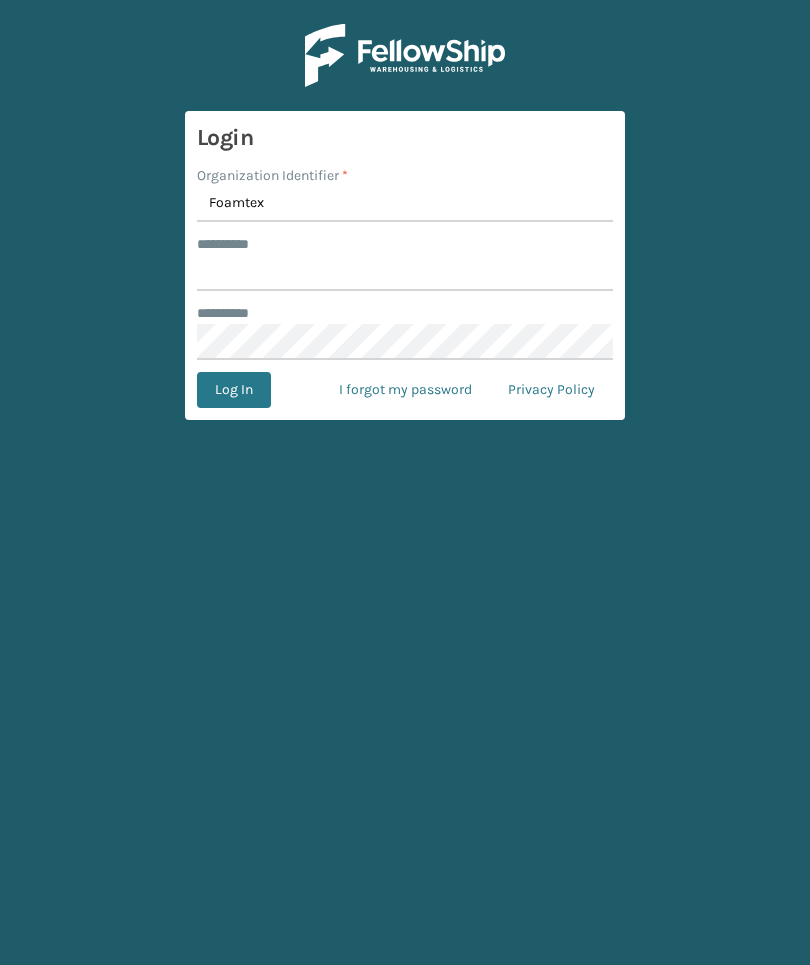 click on "********   *" at bounding box center [405, 273] 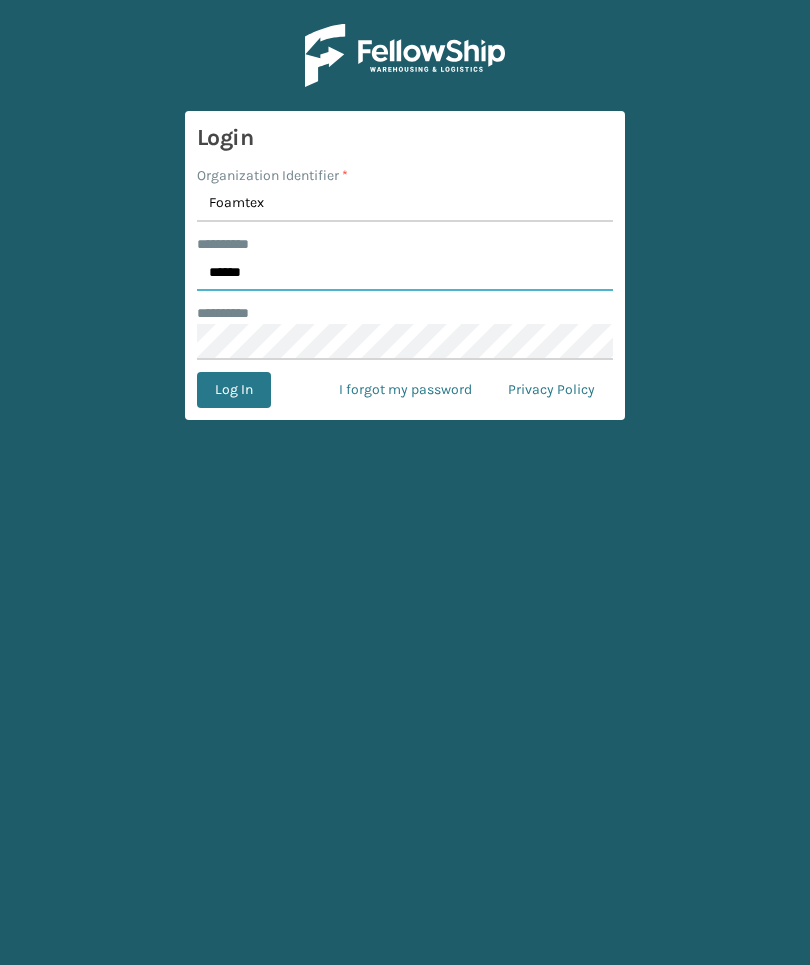 type on "******" 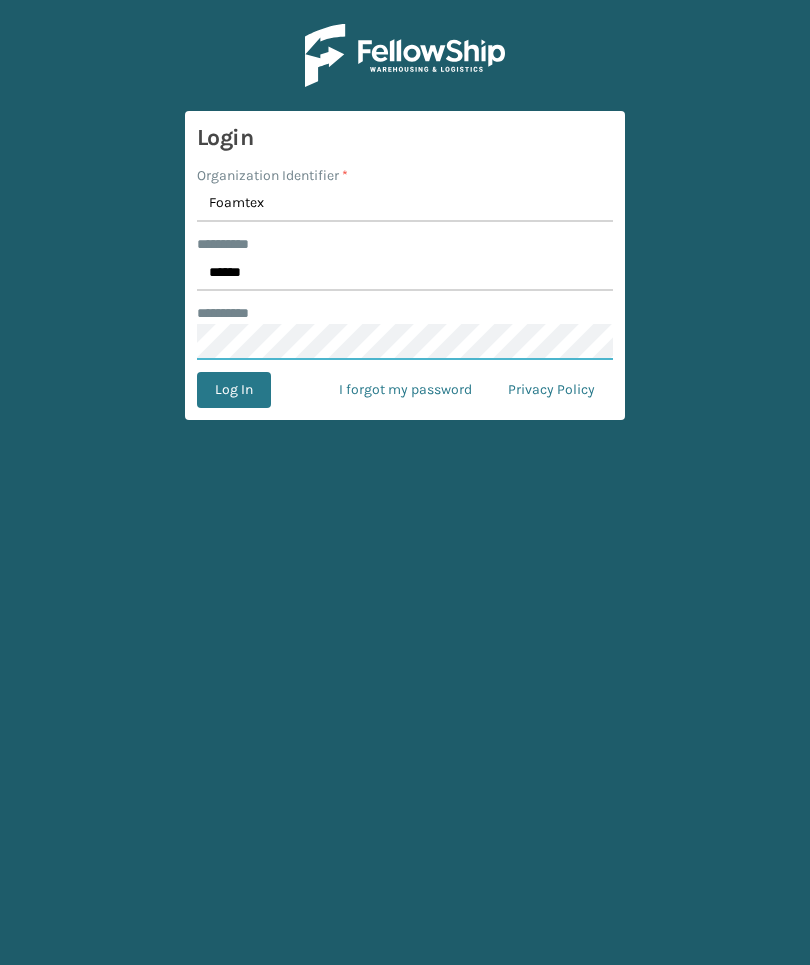 click on "Log In" at bounding box center (234, 390) 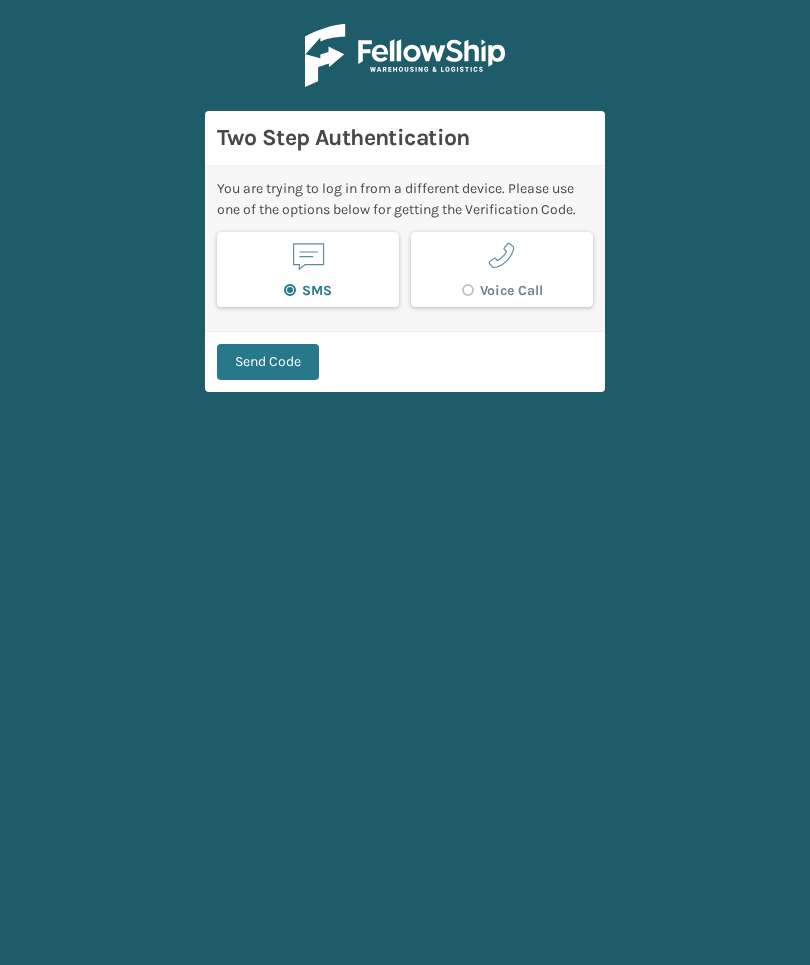 click on "Send Code" at bounding box center [268, 362] 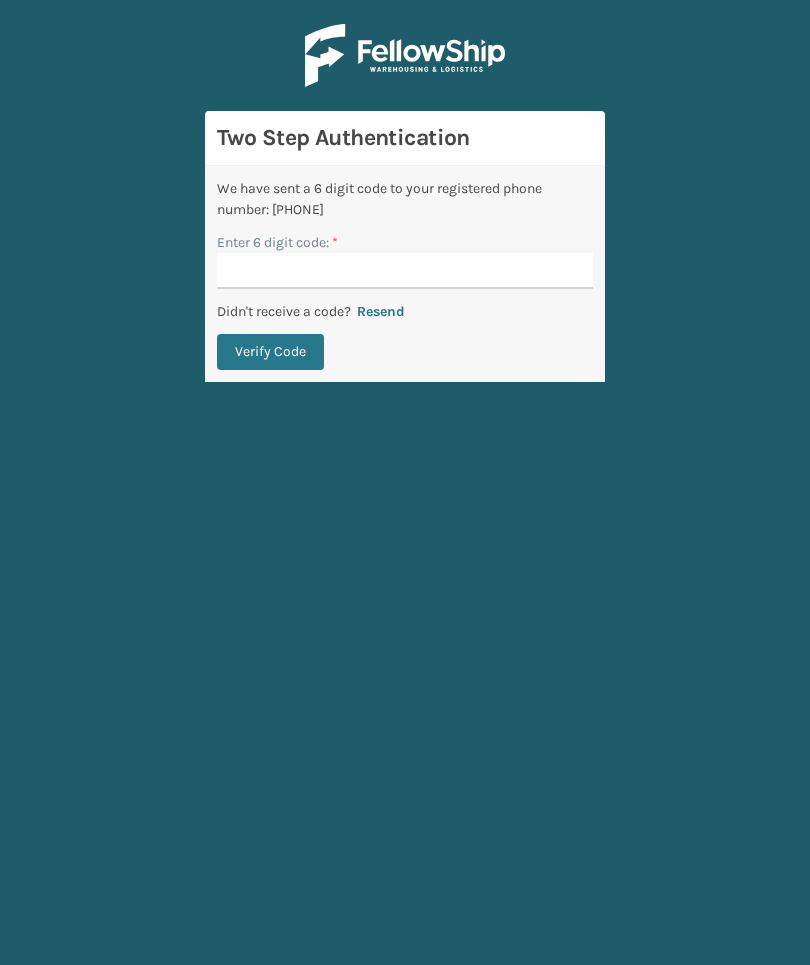click on "Enter 6 digit code:    *" at bounding box center [405, 242] 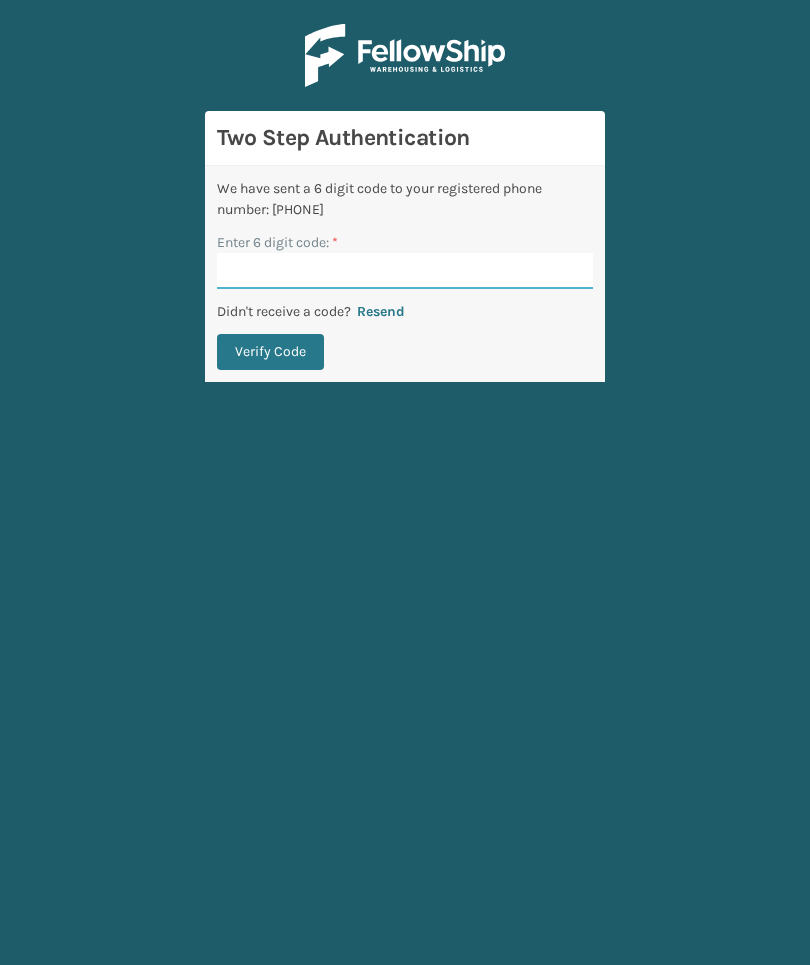 click on "Enter 6 digit code:    *" at bounding box center (405, 271) 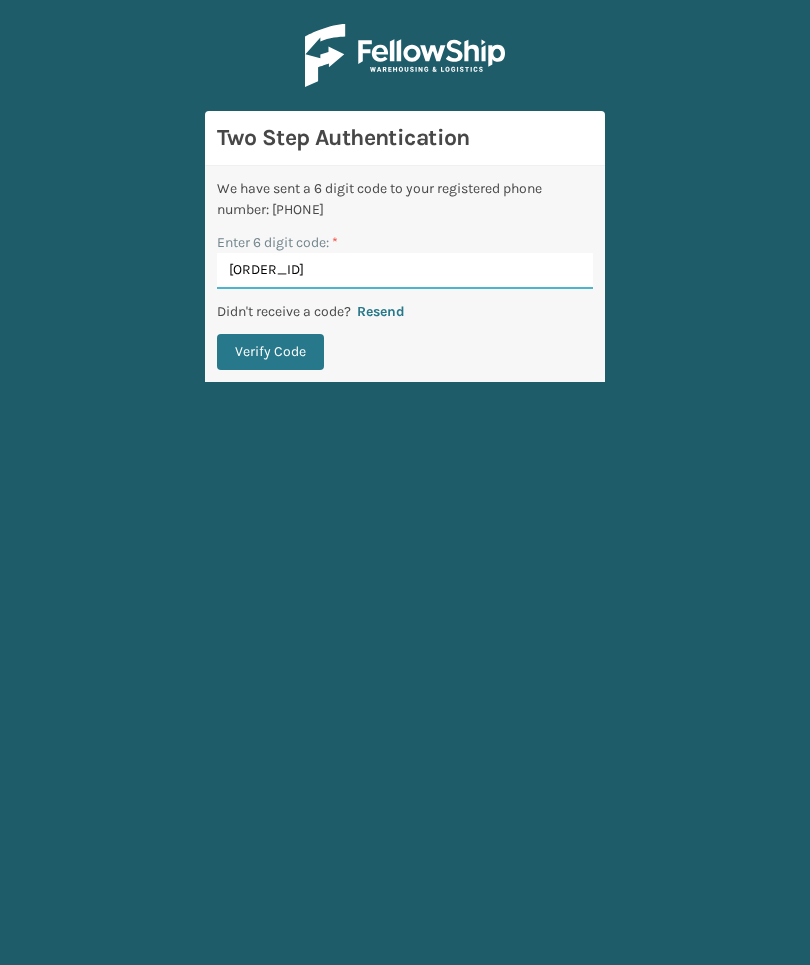 type on "[ORDER_ID]" 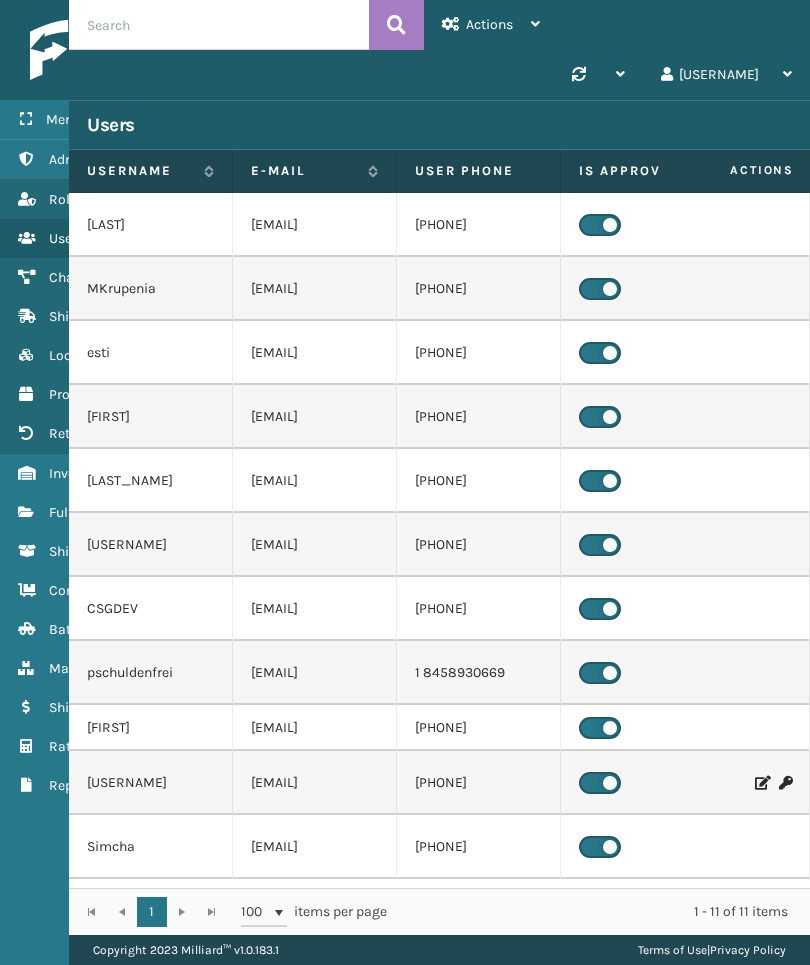 click at bounding box center [26, 473] 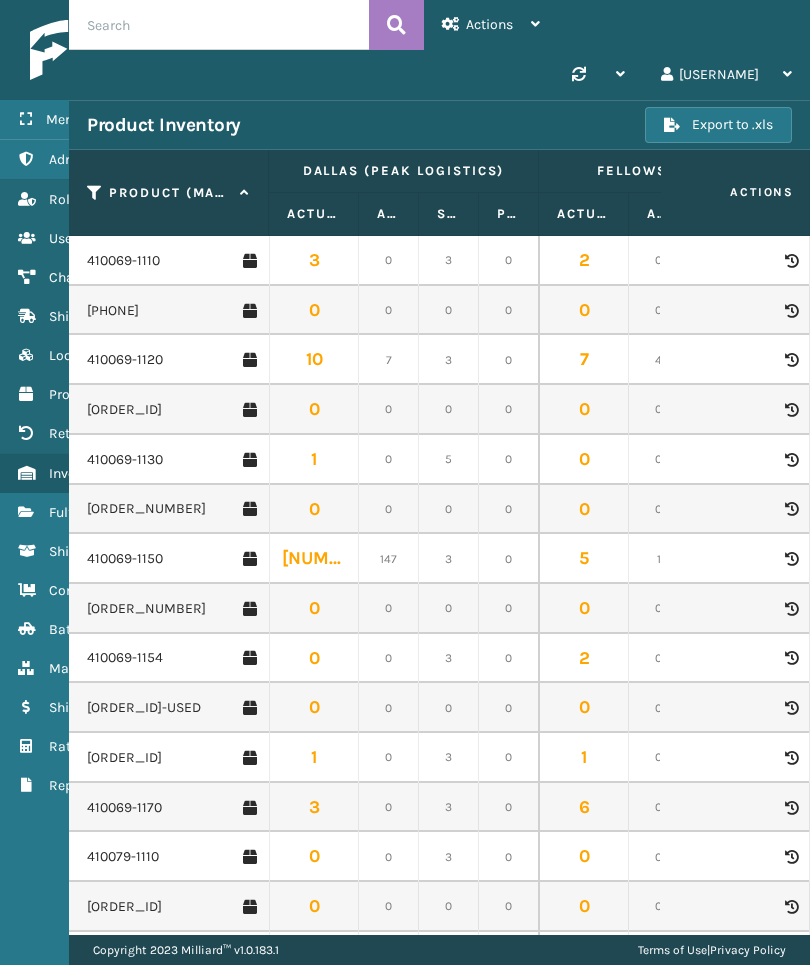 scroll, scrollTop: 135, scrollLeft: 54, axis: both 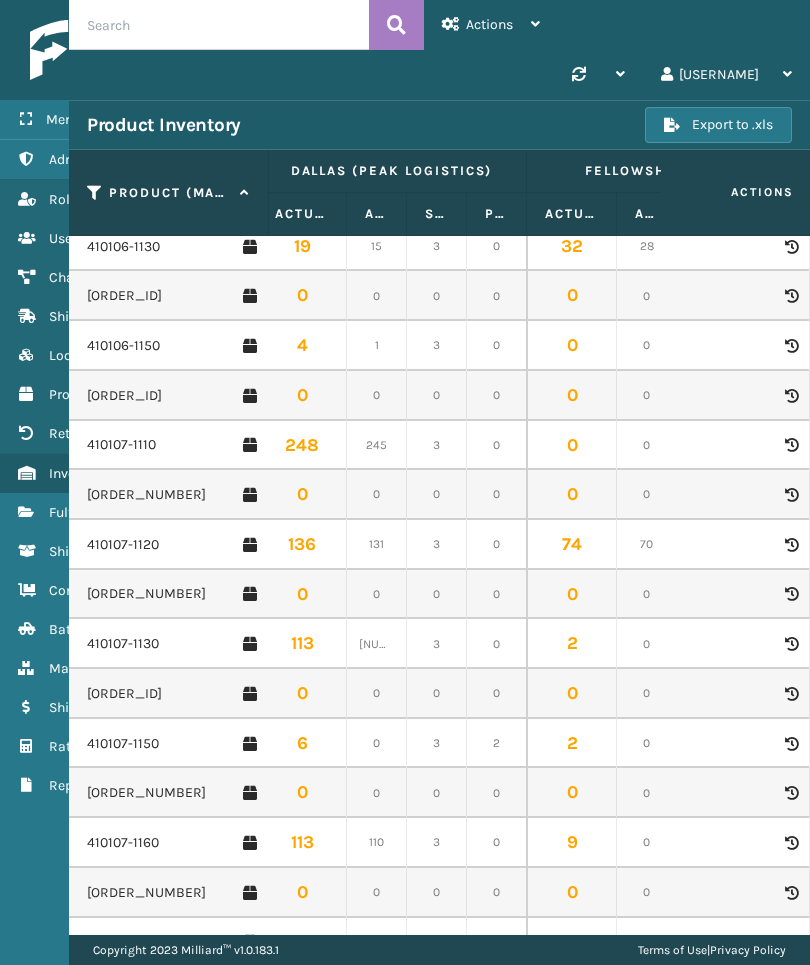 click on "410107-1150" at bounding box center (123, 744) 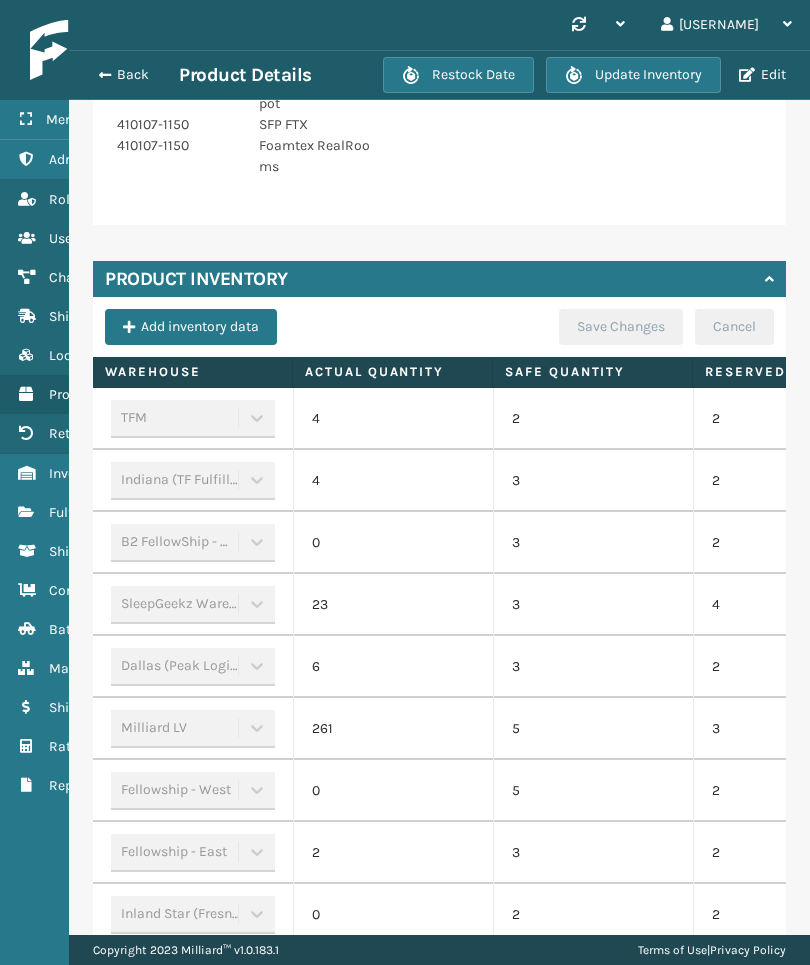 scroll, scrollTop: 921, scrollLeft: 0, axis: vertical 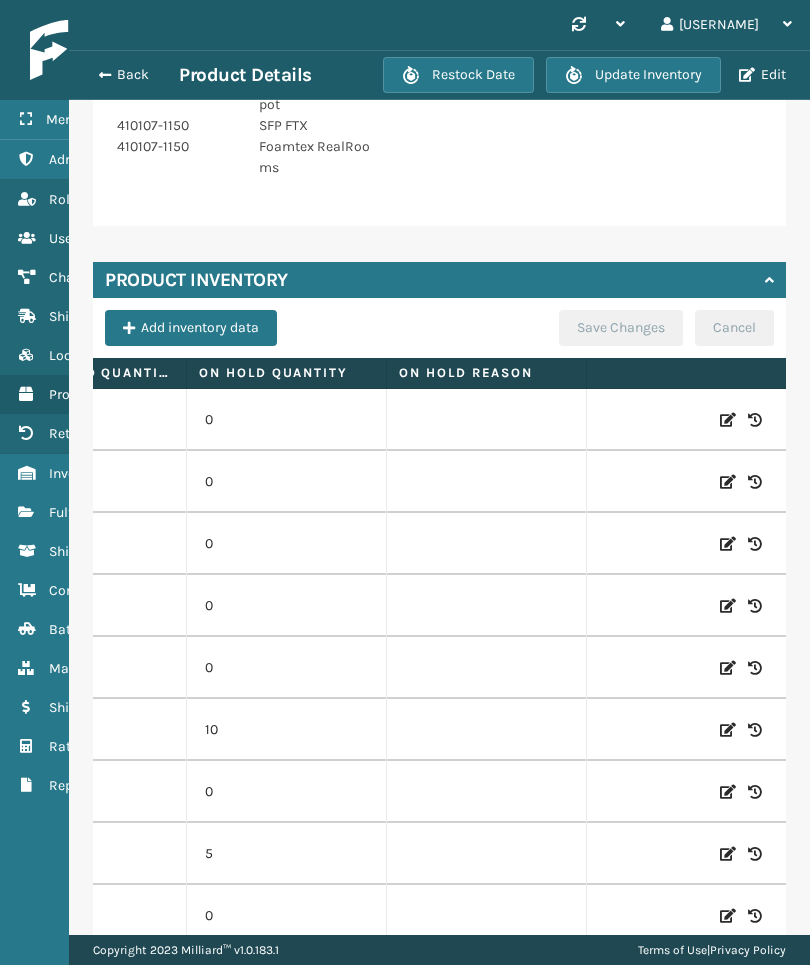 click at bounding box center (728, 420) 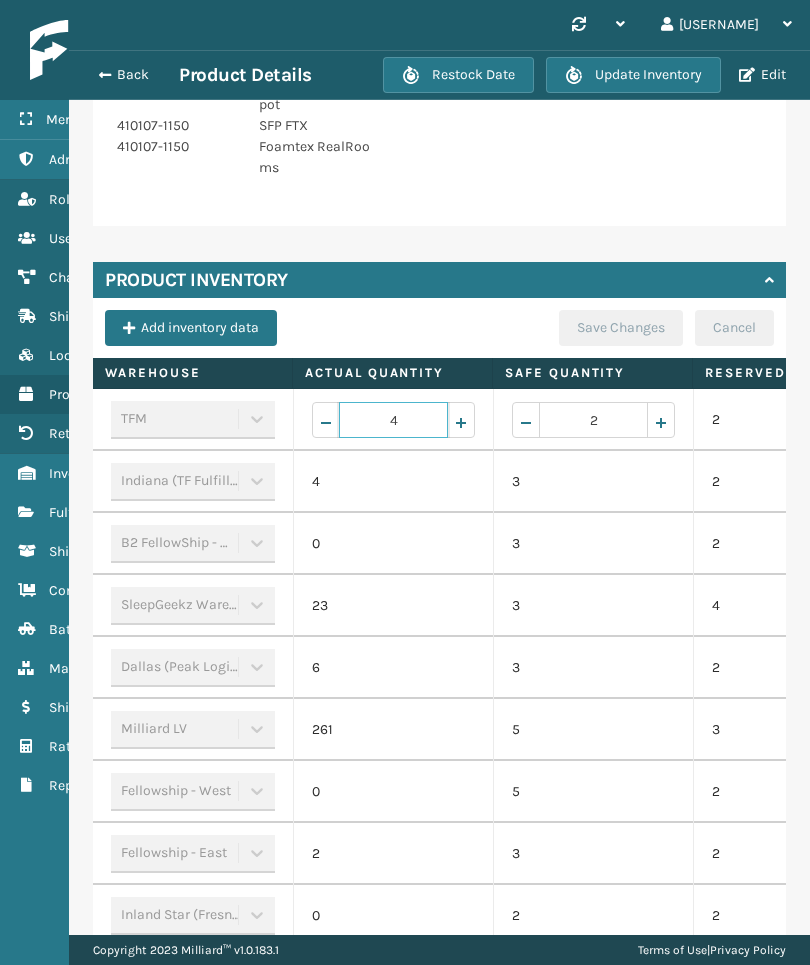 click on "4" at bounding box center [393, 420] 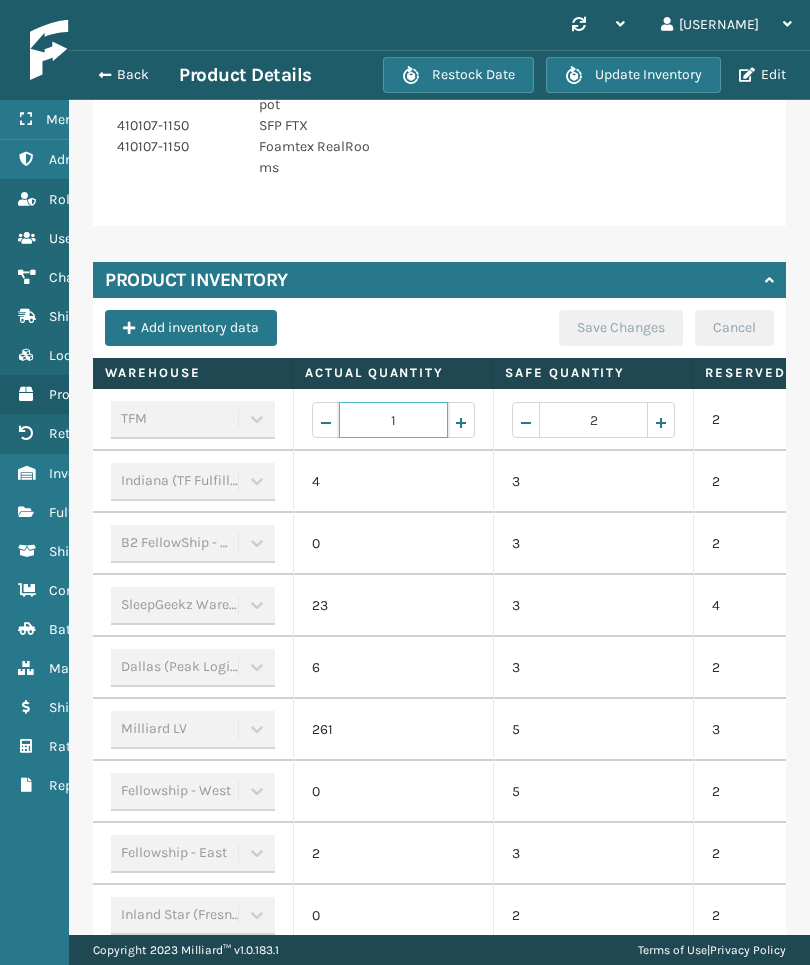 type on "10" 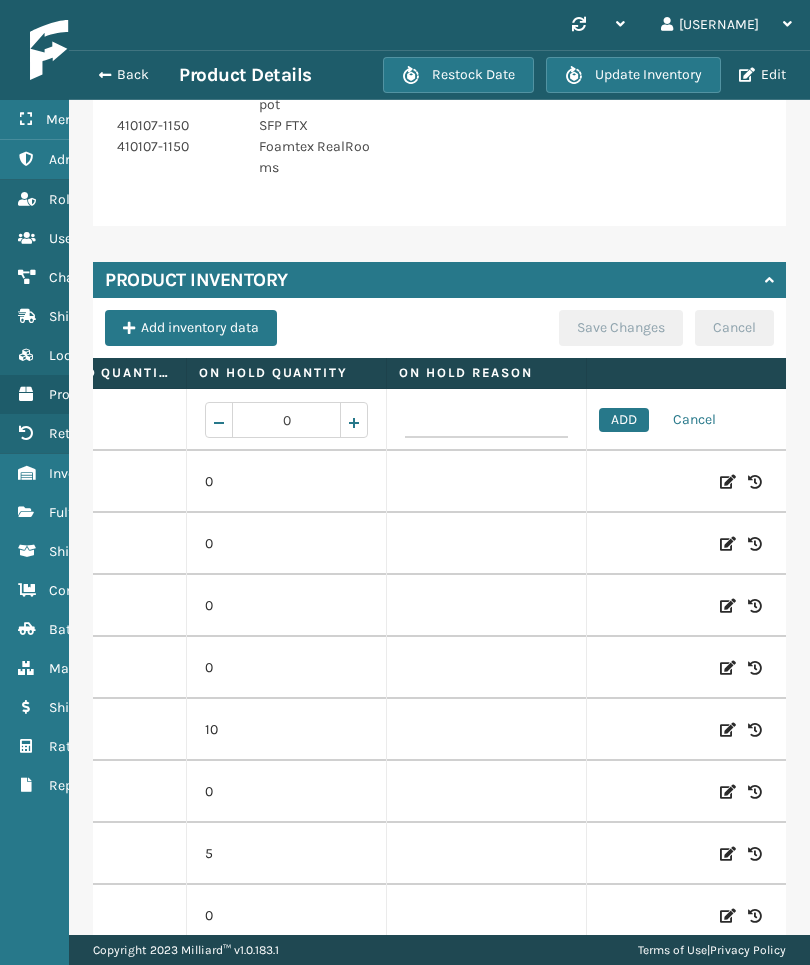 click on "ADD" at bounding box center (624, 420) 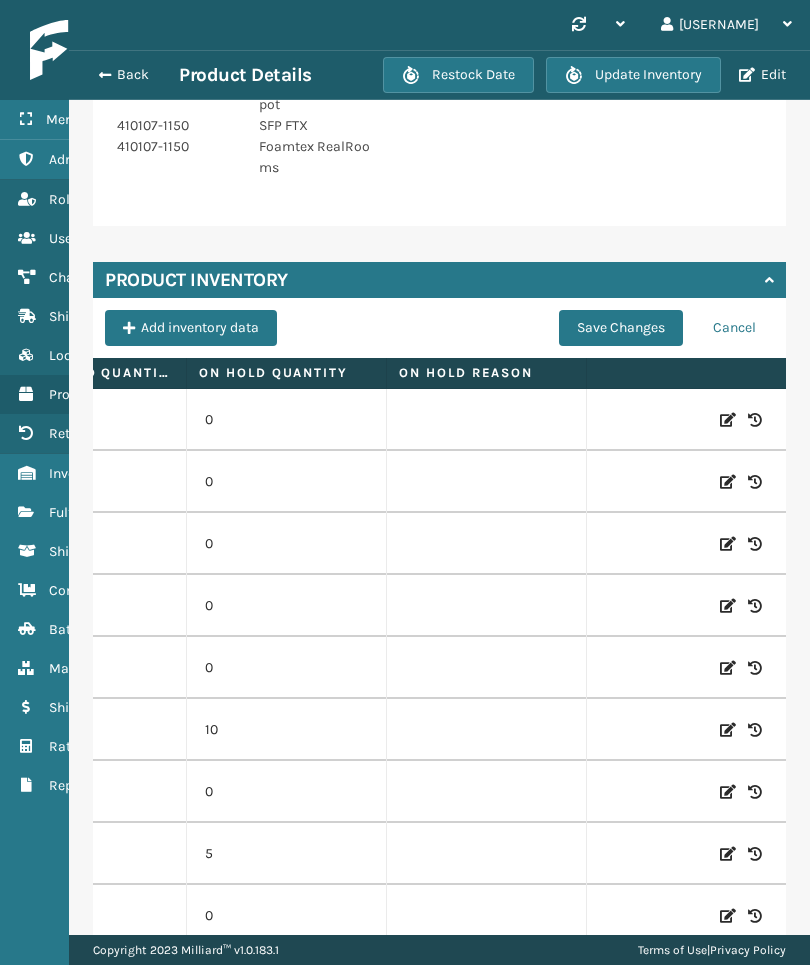 click on "Save Changes" at bounding box center (621, 328) 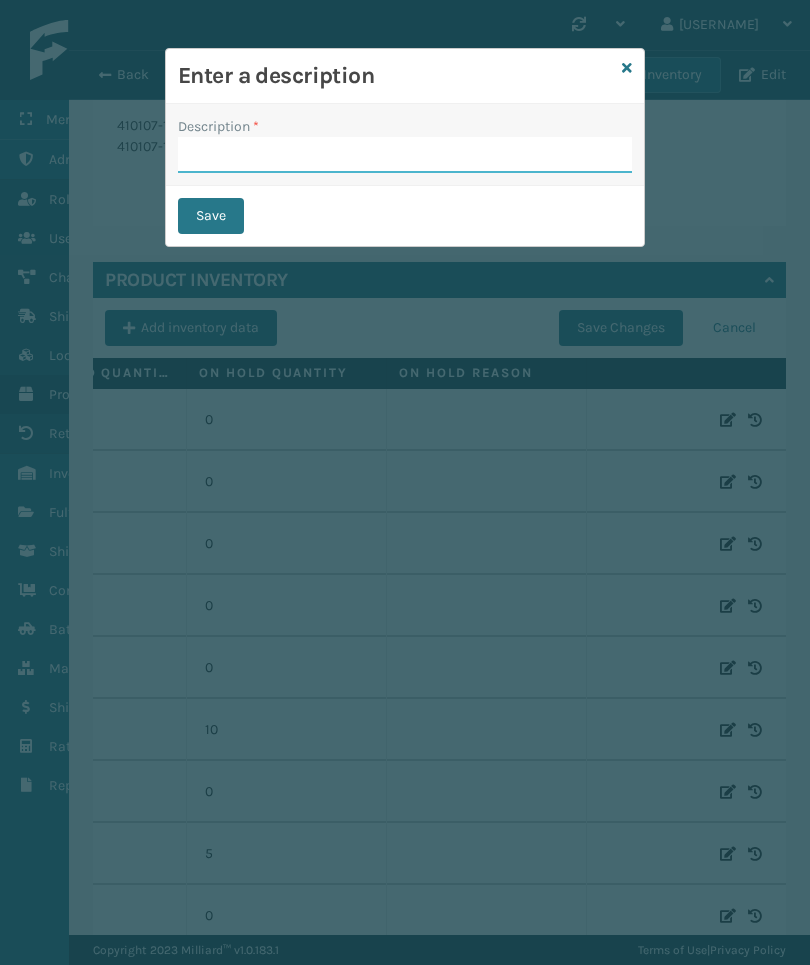 click on "Description   *" at bounding box center [405, 155] 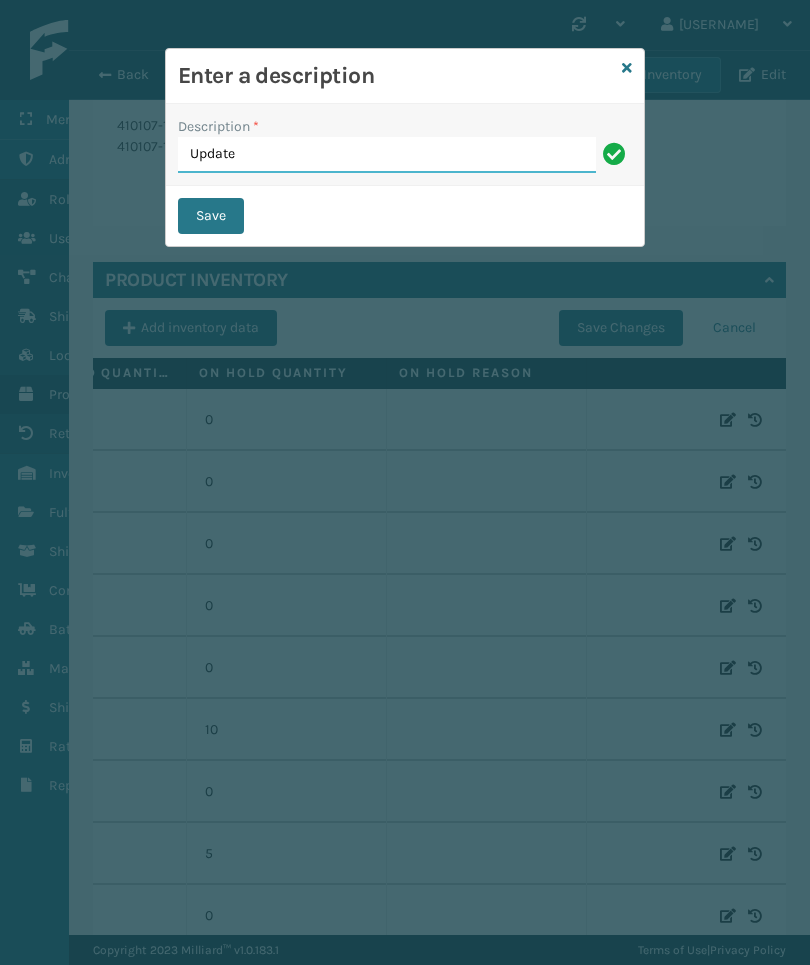 type on "Update" 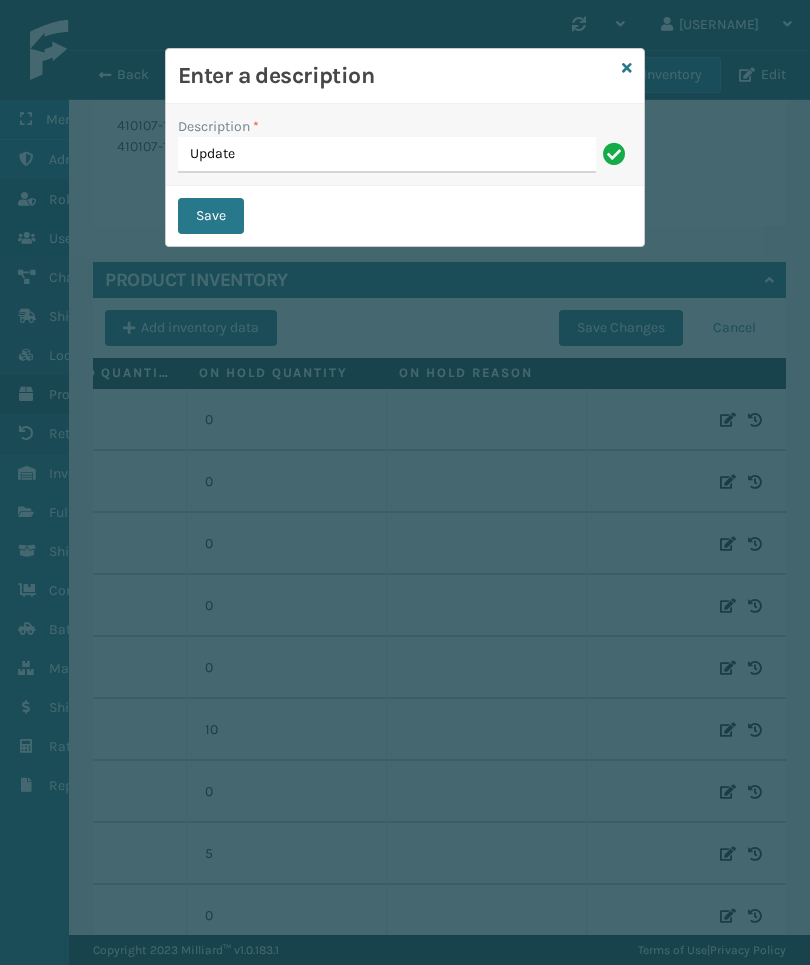 click on "Save" at bounding box center [211, 216] 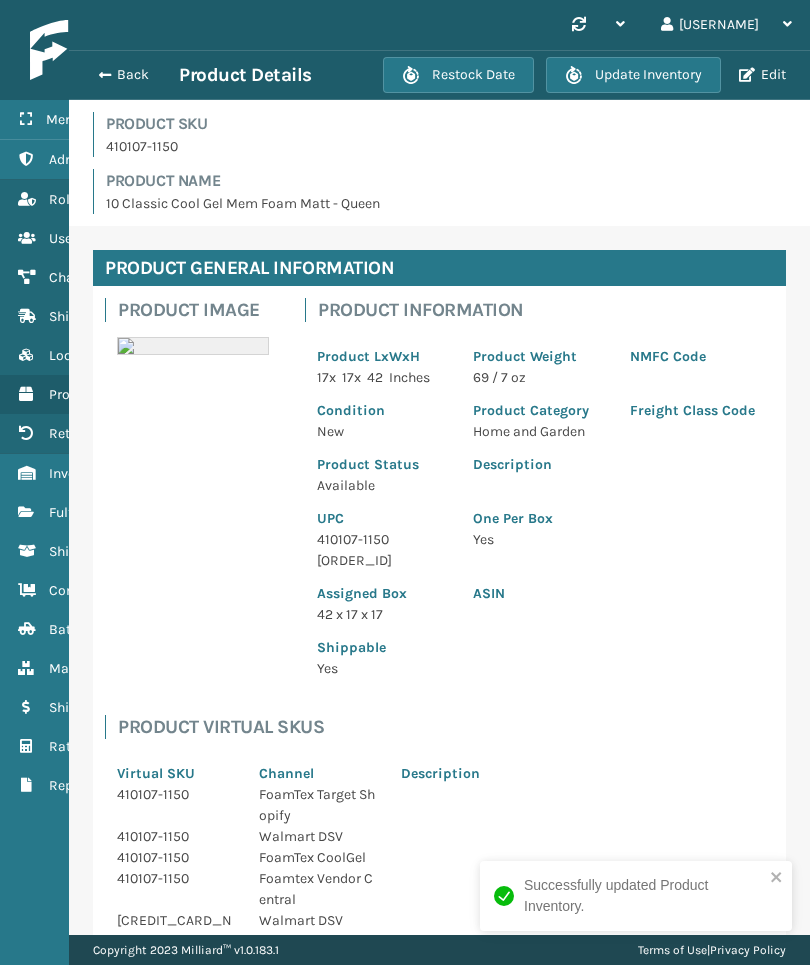click on "Back" at bounding box center (133, 75) 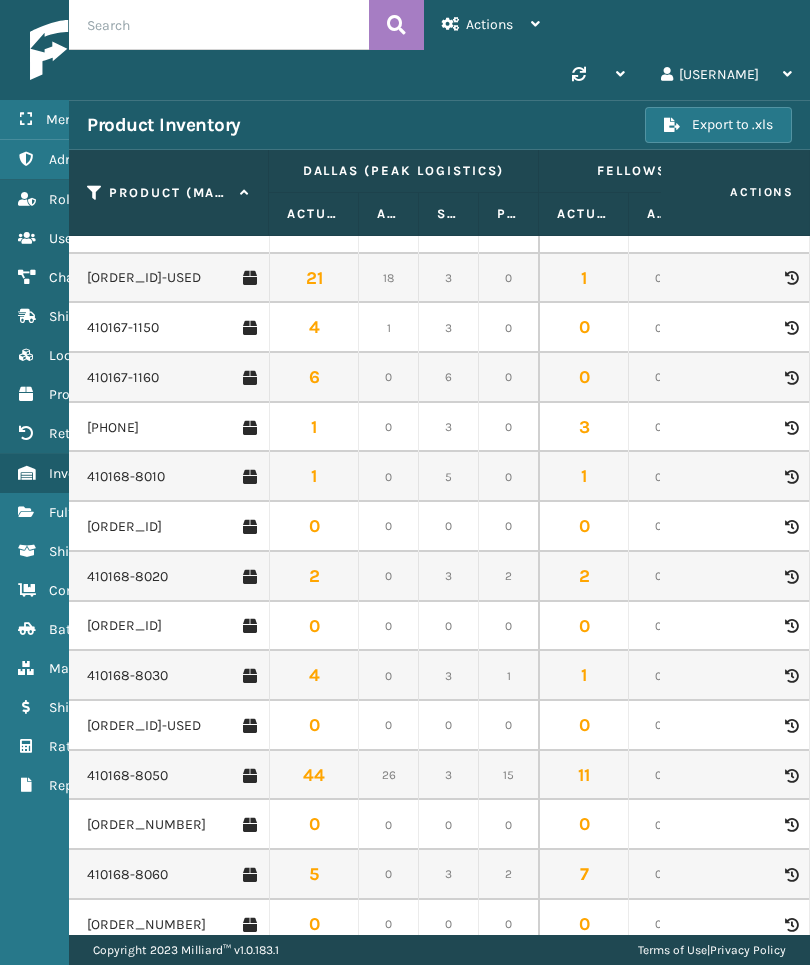 click on "410168-8050" at bounding box center [127, 776] 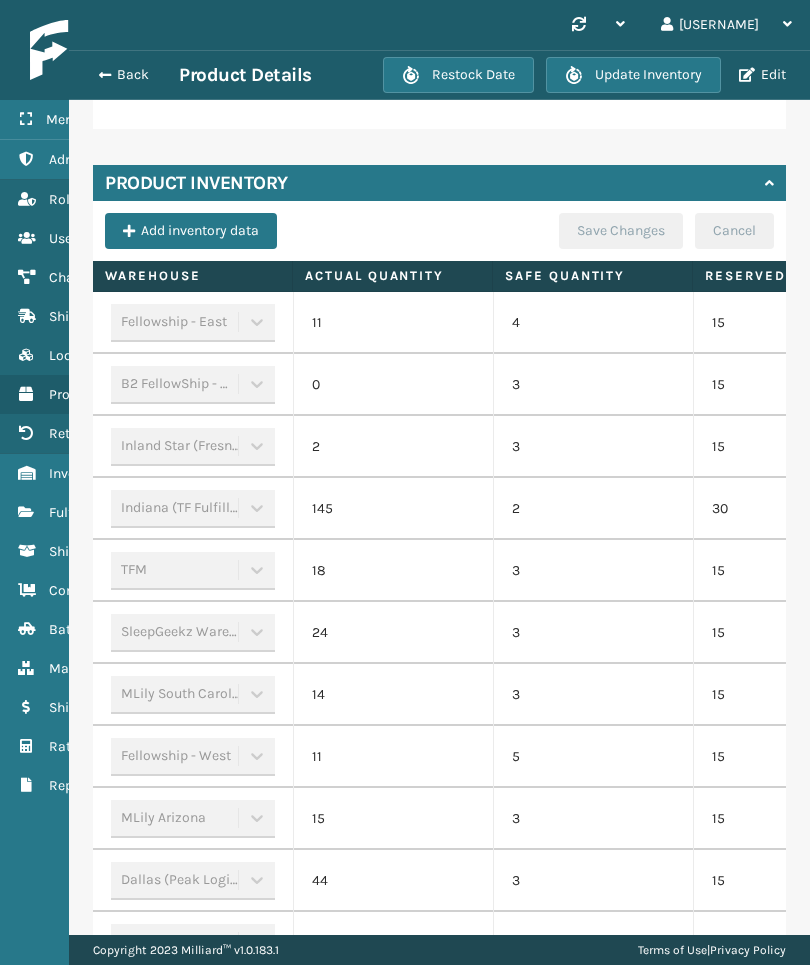 click on "15" at bounding box center (793, 757) 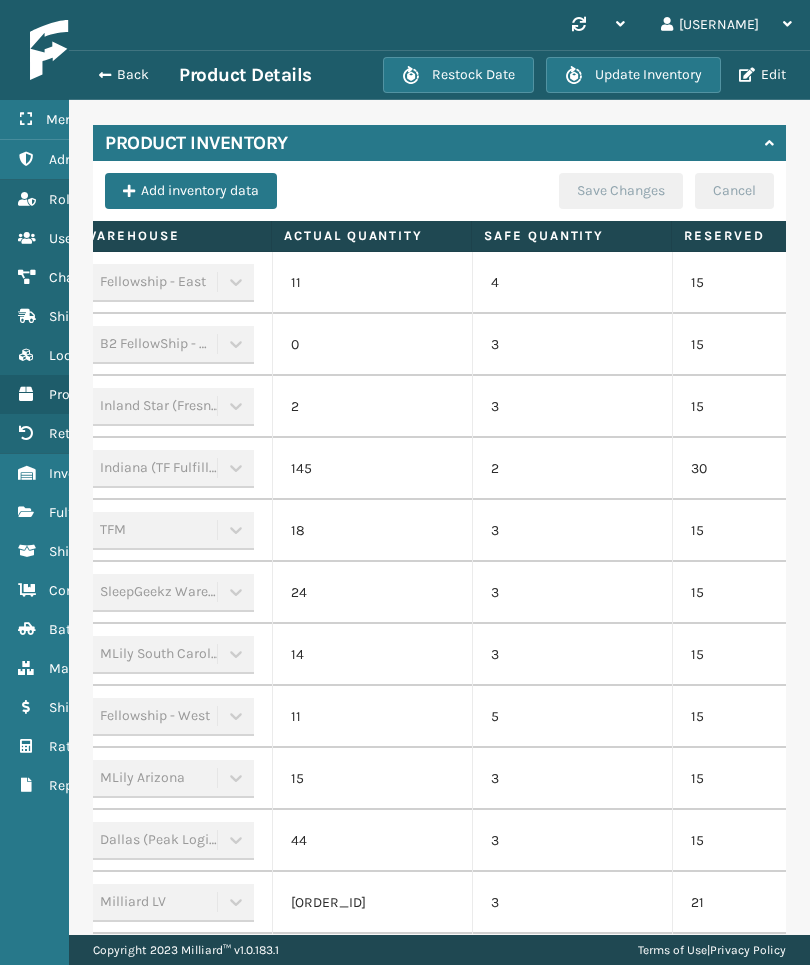click on "15" at bounding box center [772, 717] 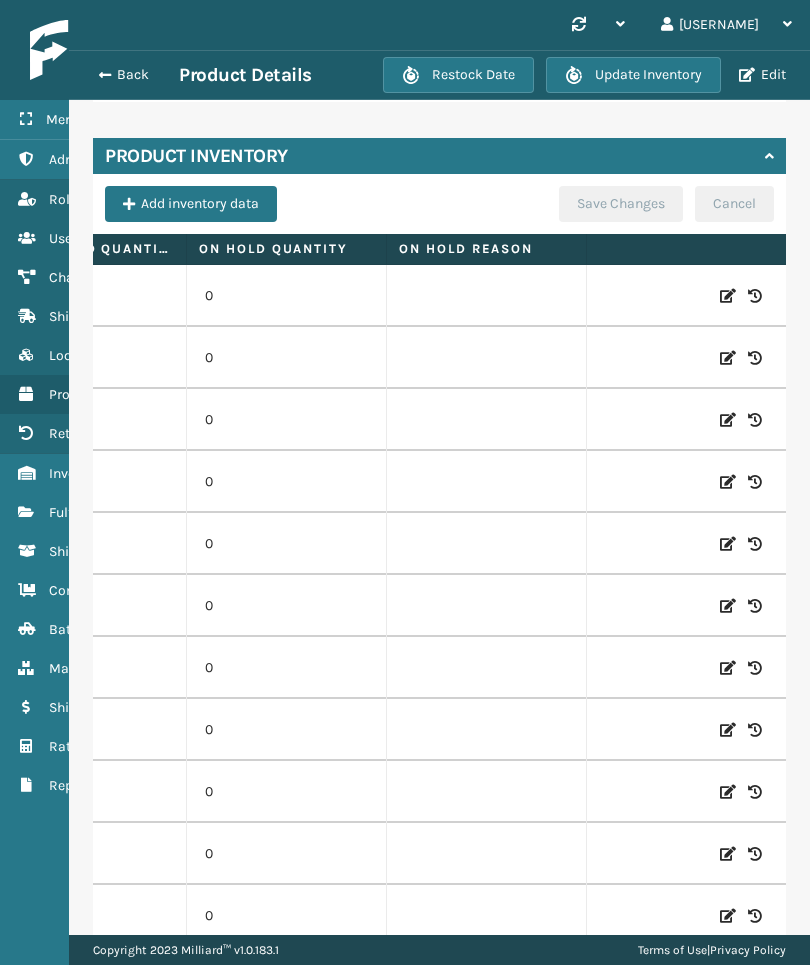 click at bounding box center (686, 544) 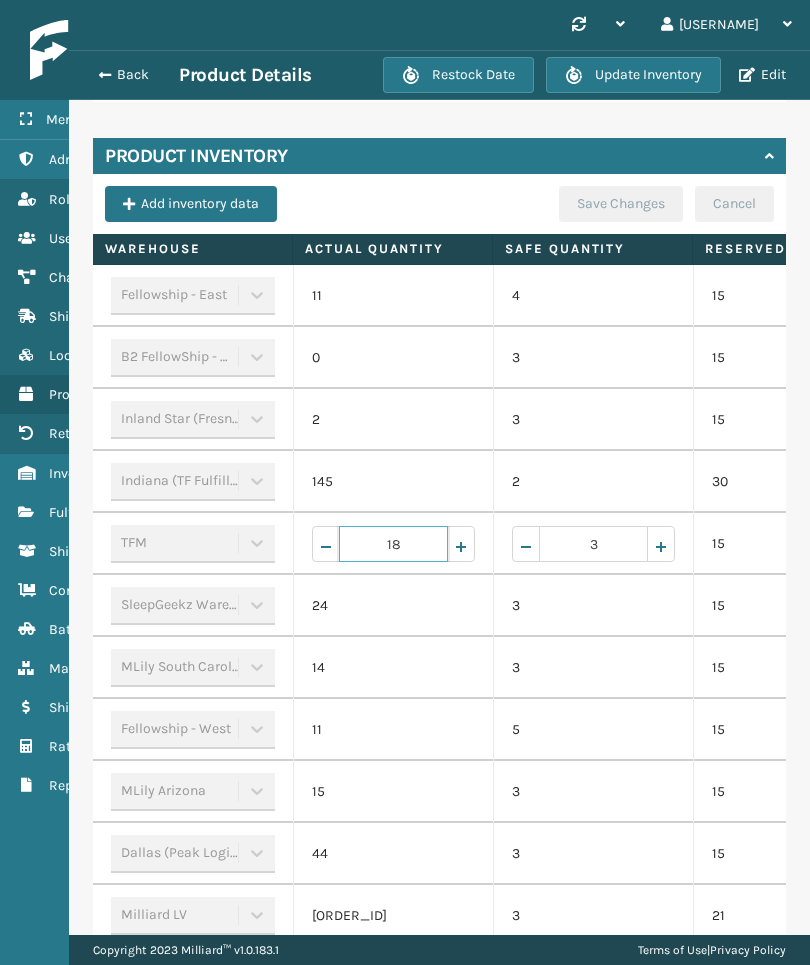 click on "18" at bounding box center [393, 544] 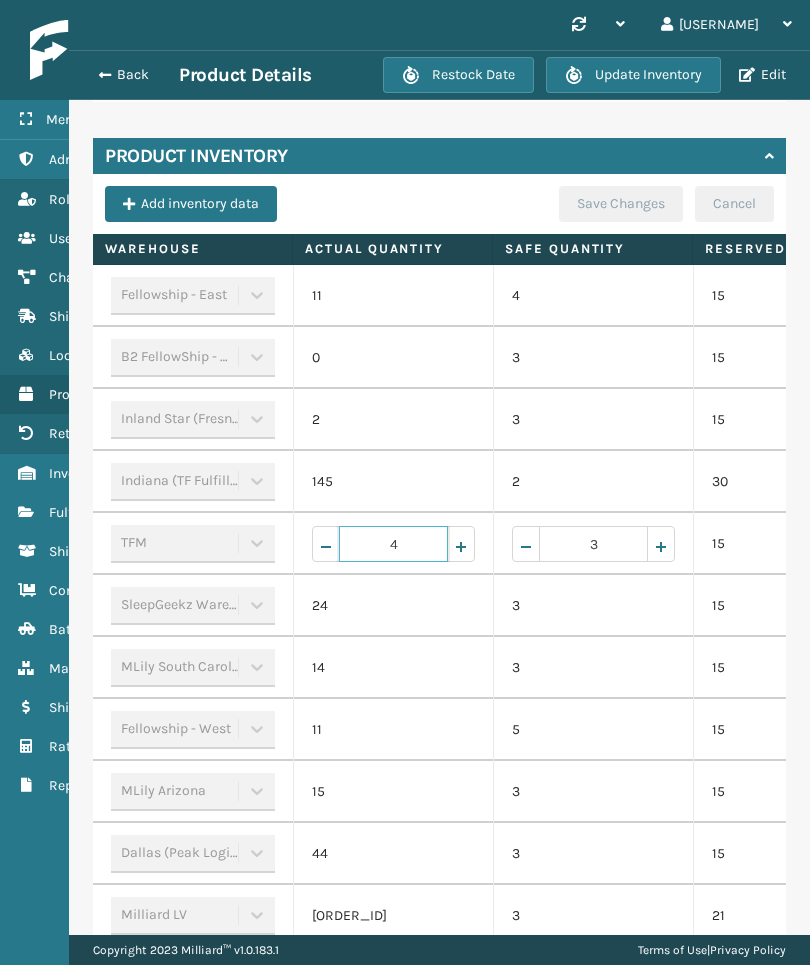 type on "45" 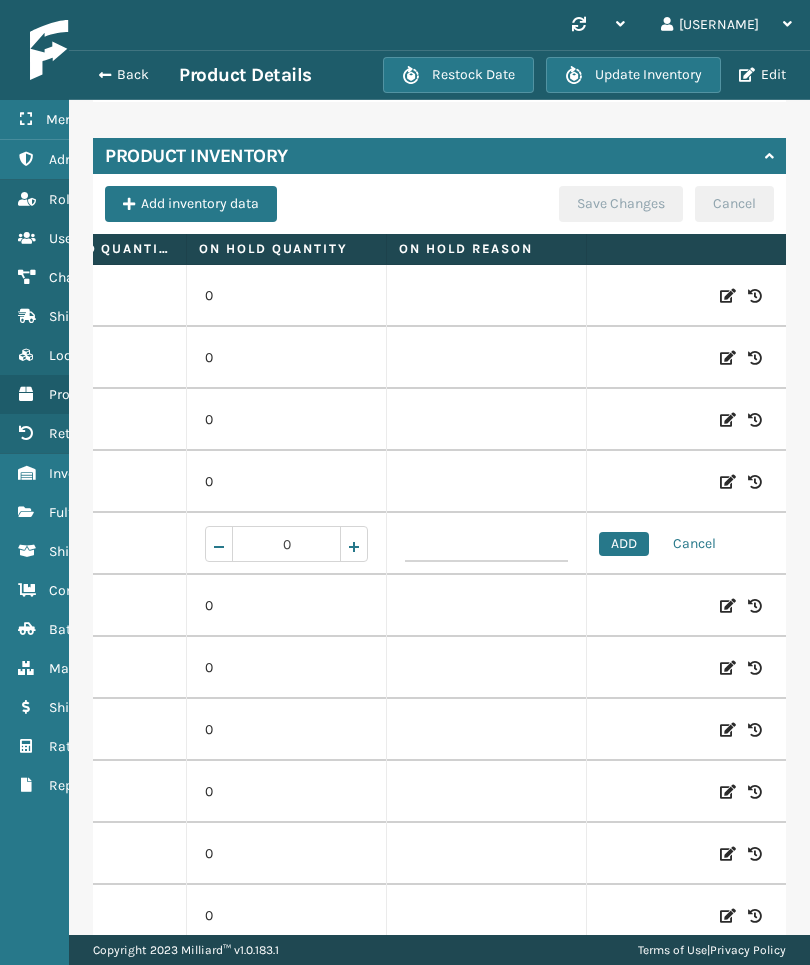 click on "ADD" at bounding box center [624, 544] 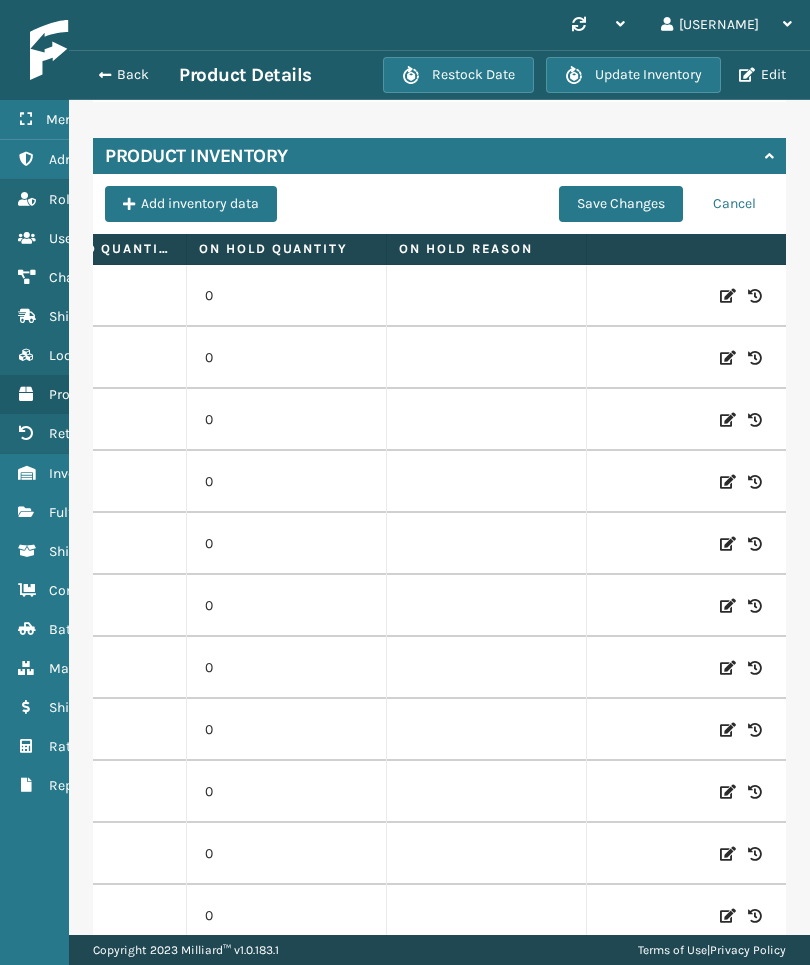 click on "Save Changes" at bounding box center [621, 204] 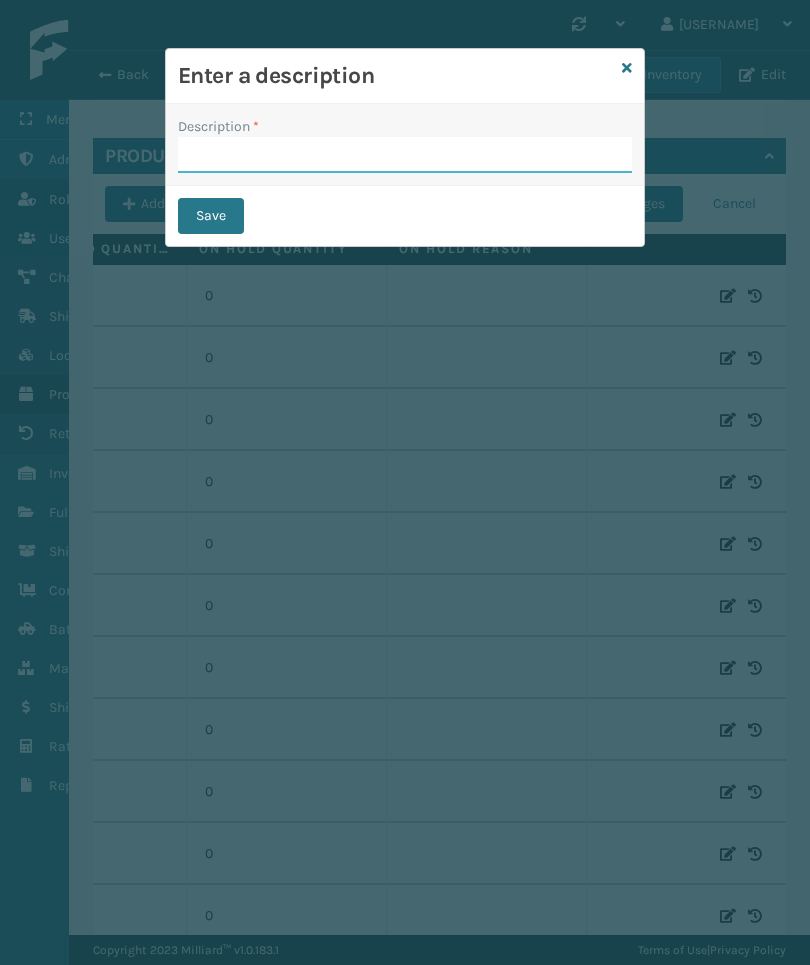 click on "Description   *" at bounding box center (405, 155) 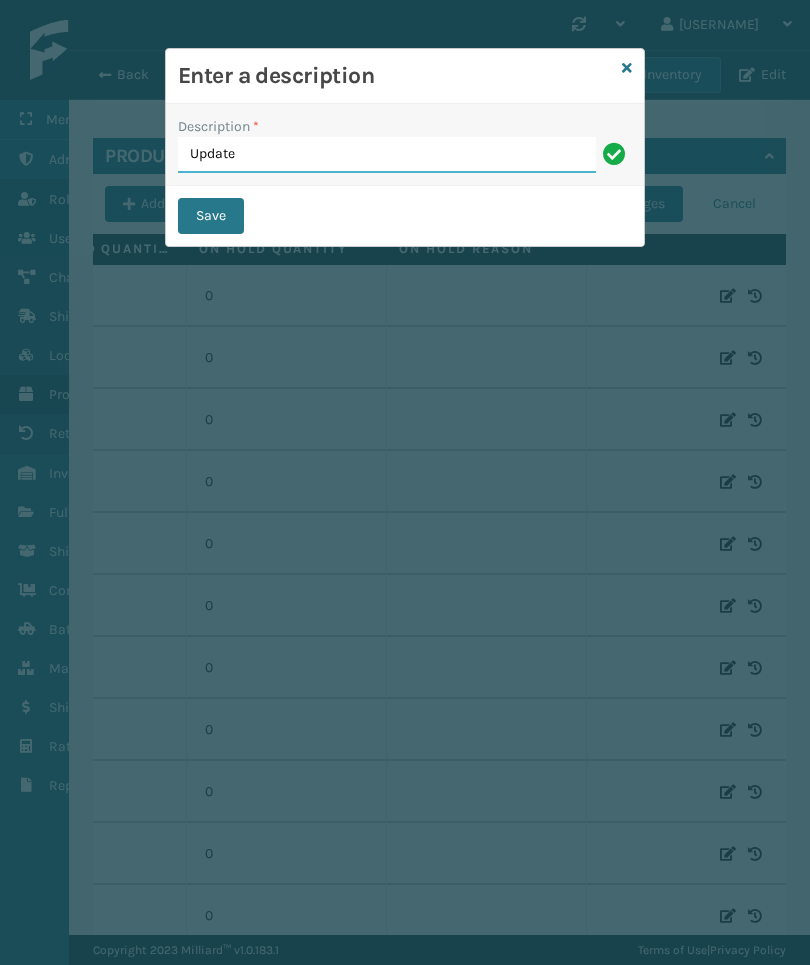 type on "Update" 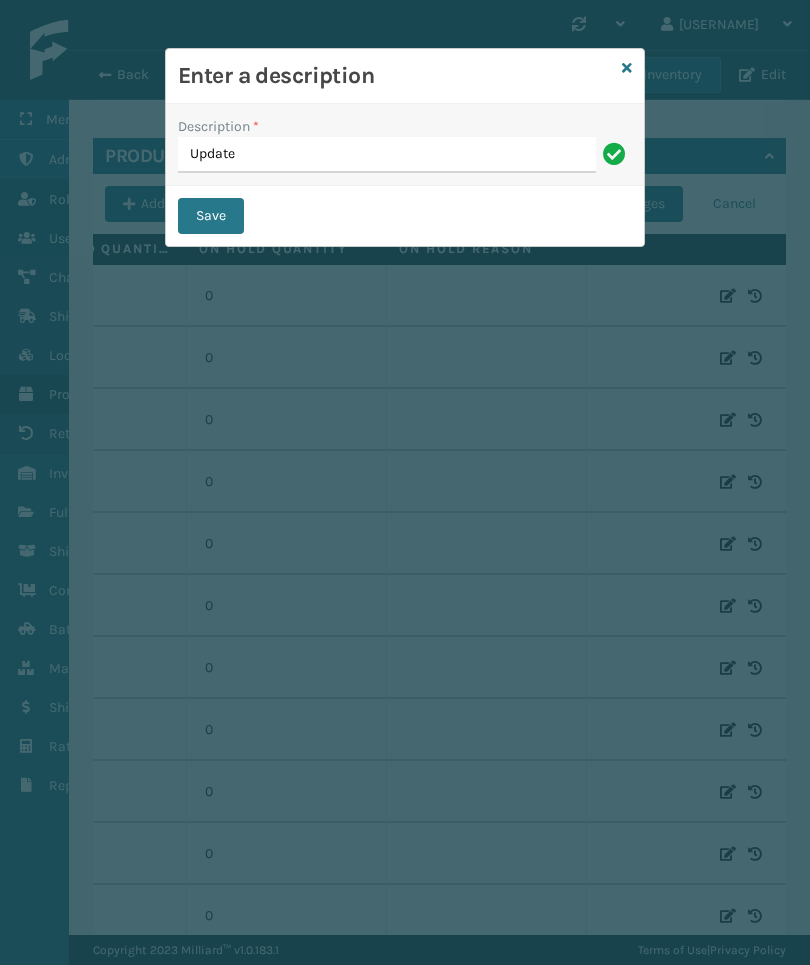 click on "Save" at bounding box center [211, 216] 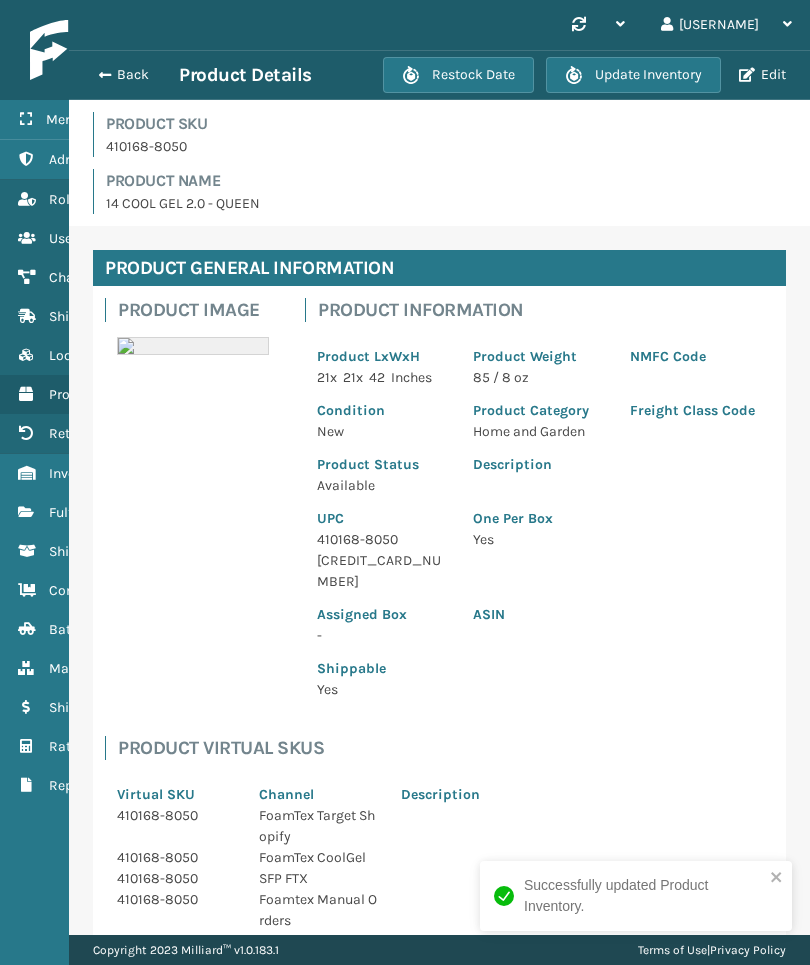 click on "Back Product Details Restock Date Update Inventory Edit" at bounding box center (439, 75) 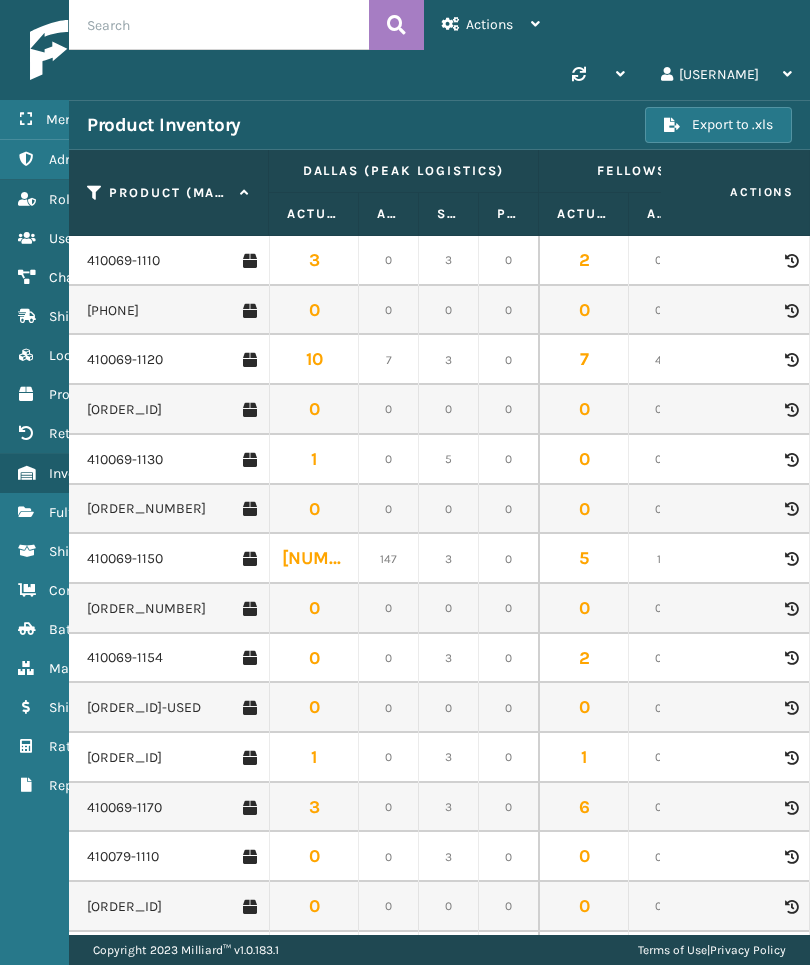 click on "Inventory" at bounding box center (124, 473) 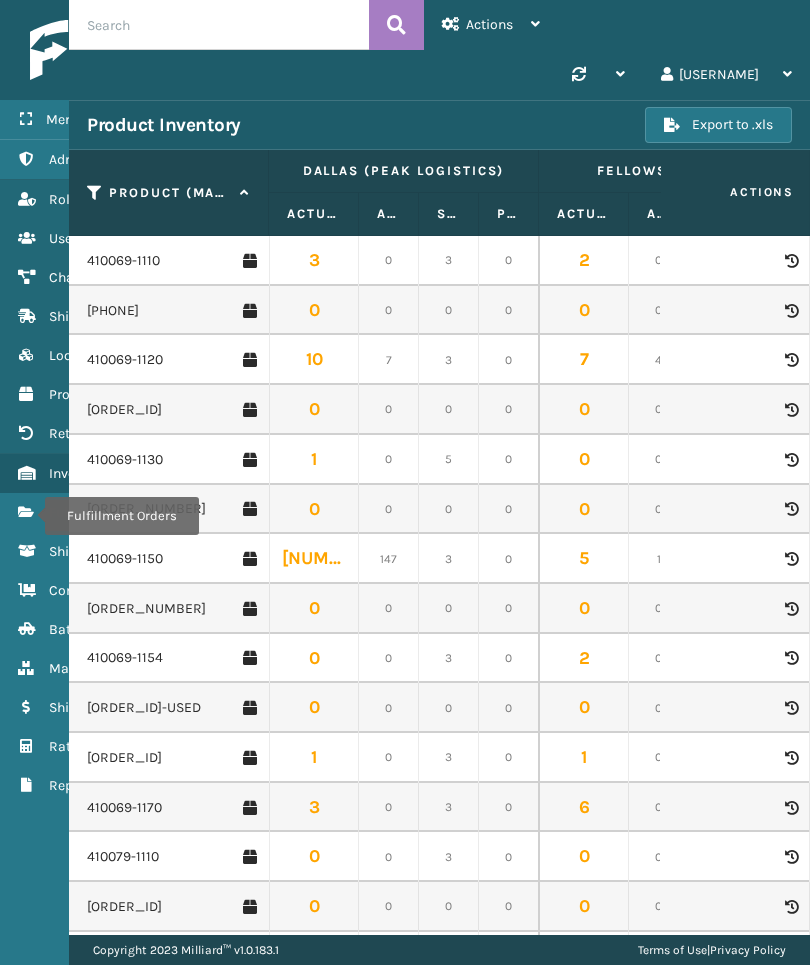 click on "Fulfillment Orders" at bounding box center [26, 512] 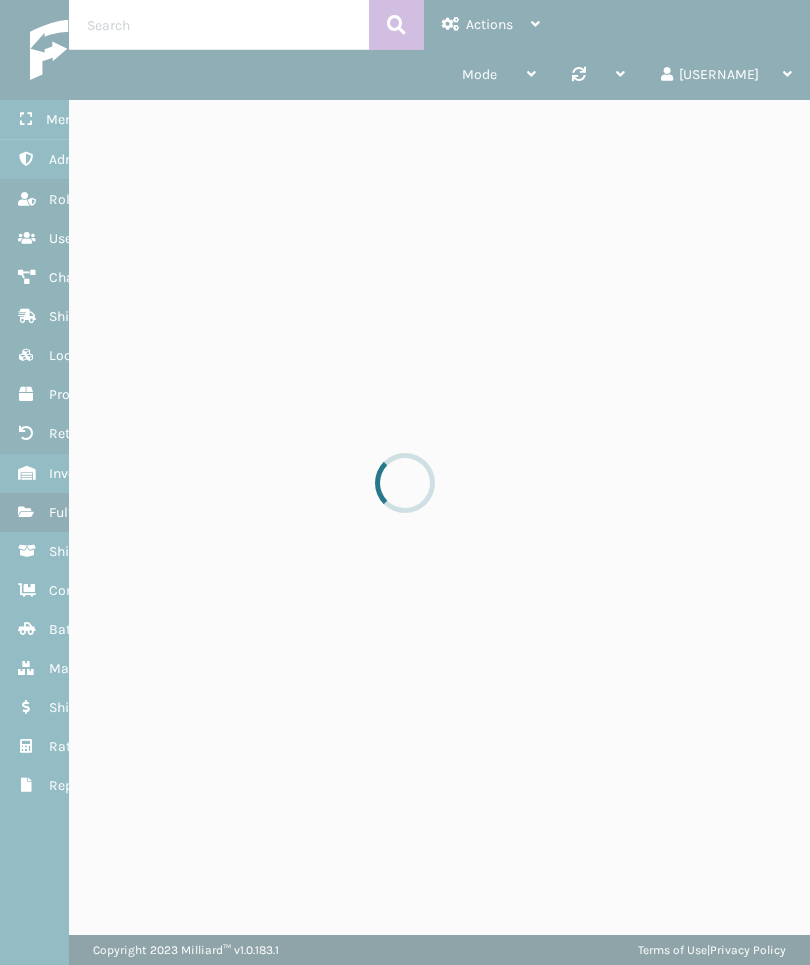 click at bounding box center (405, 482) 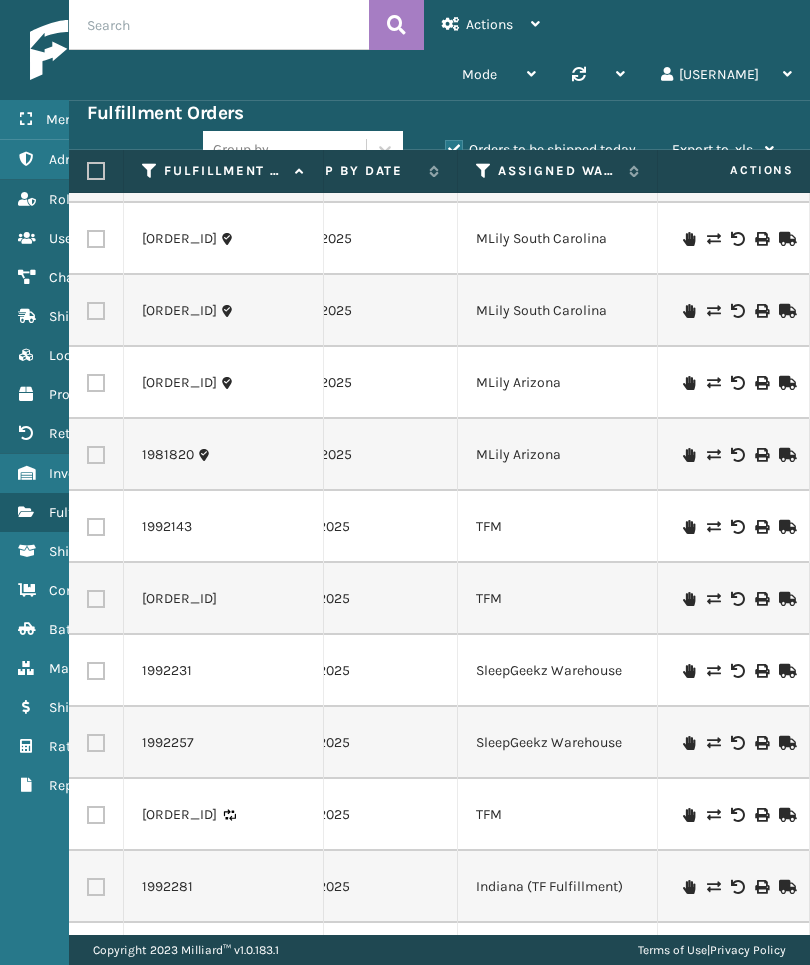 click at bounding box center [26, 473] 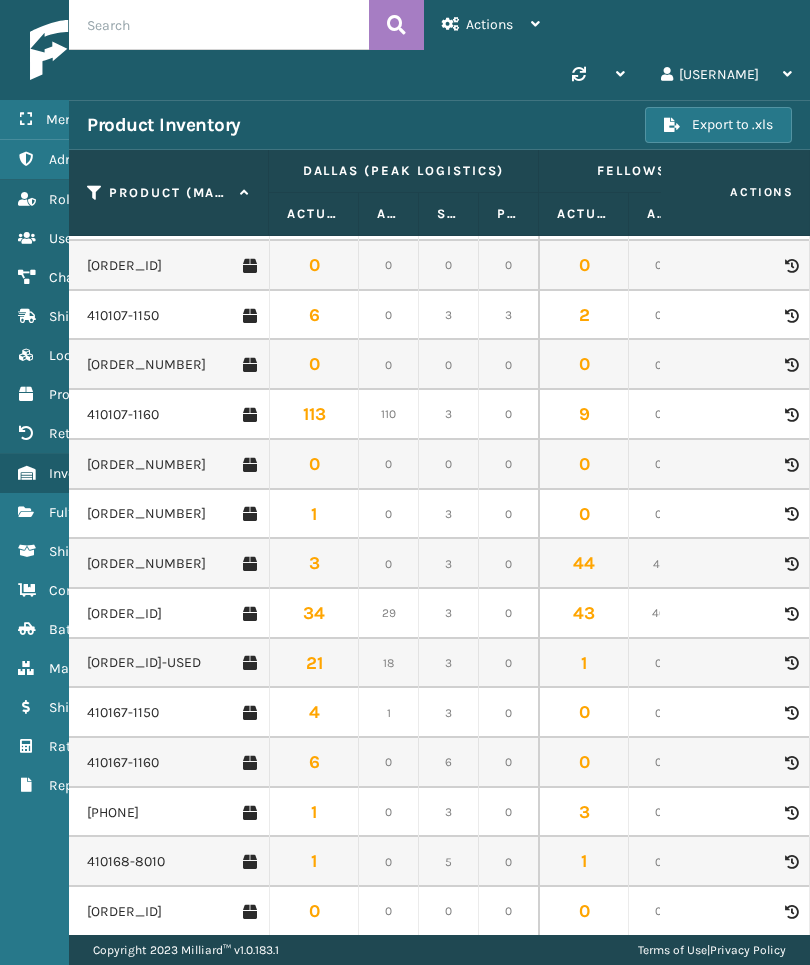 click on "410167-1160" at bounding box center (123, 763) 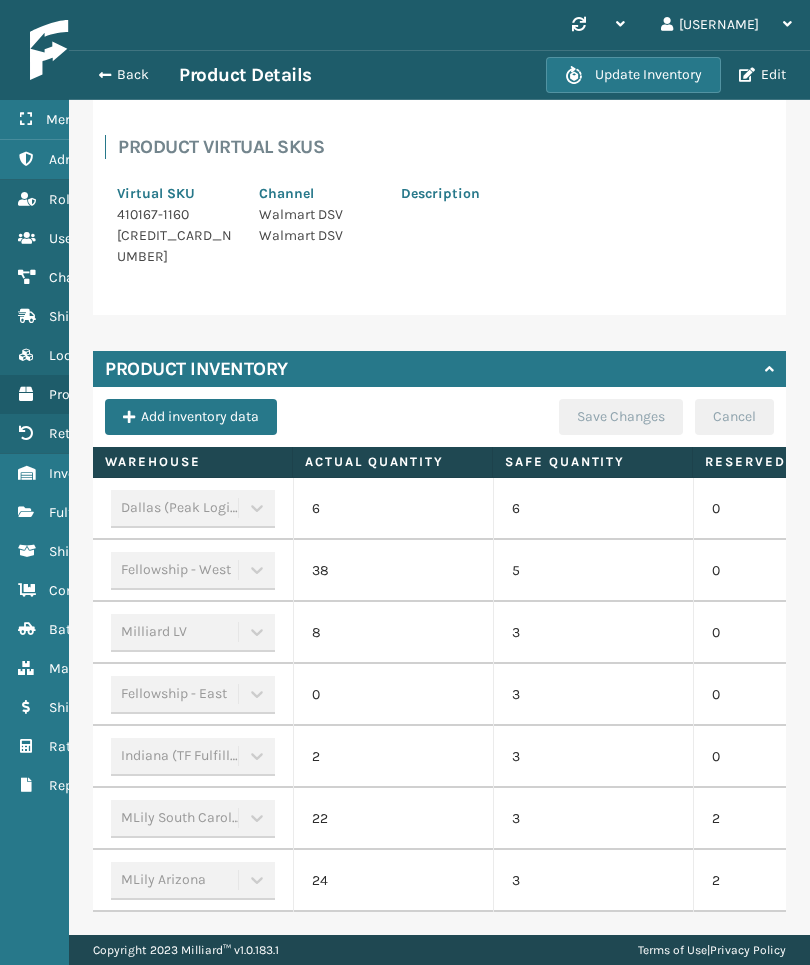 click on "0" at bounding box center [793, 757] 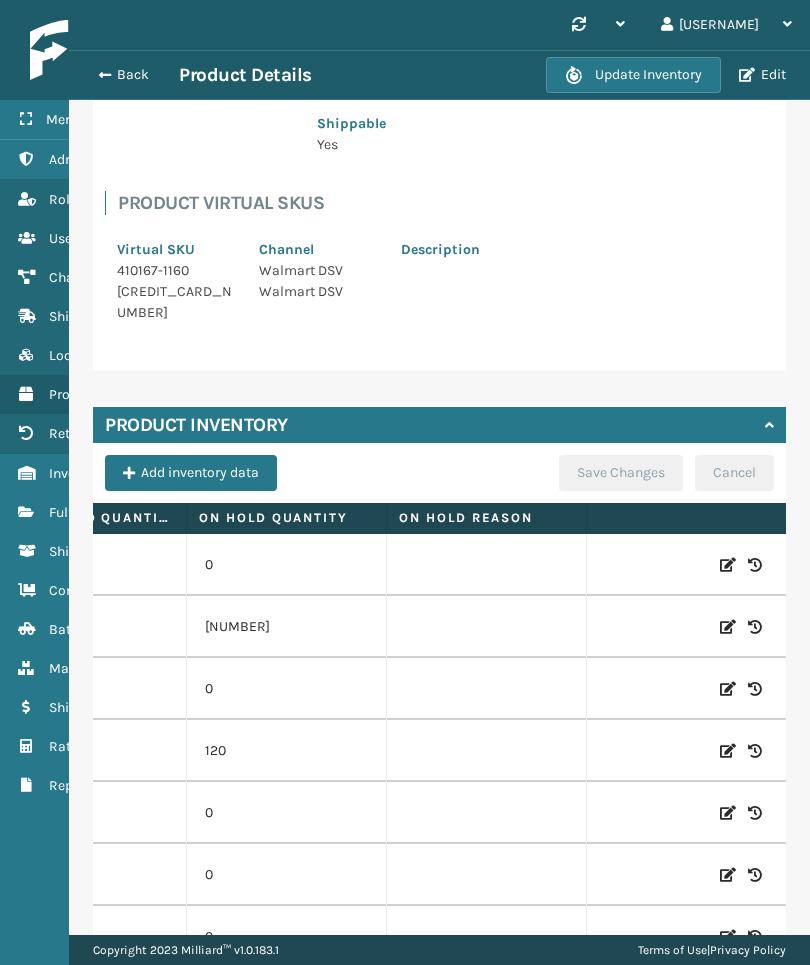 click at bounding box center [728, 875] 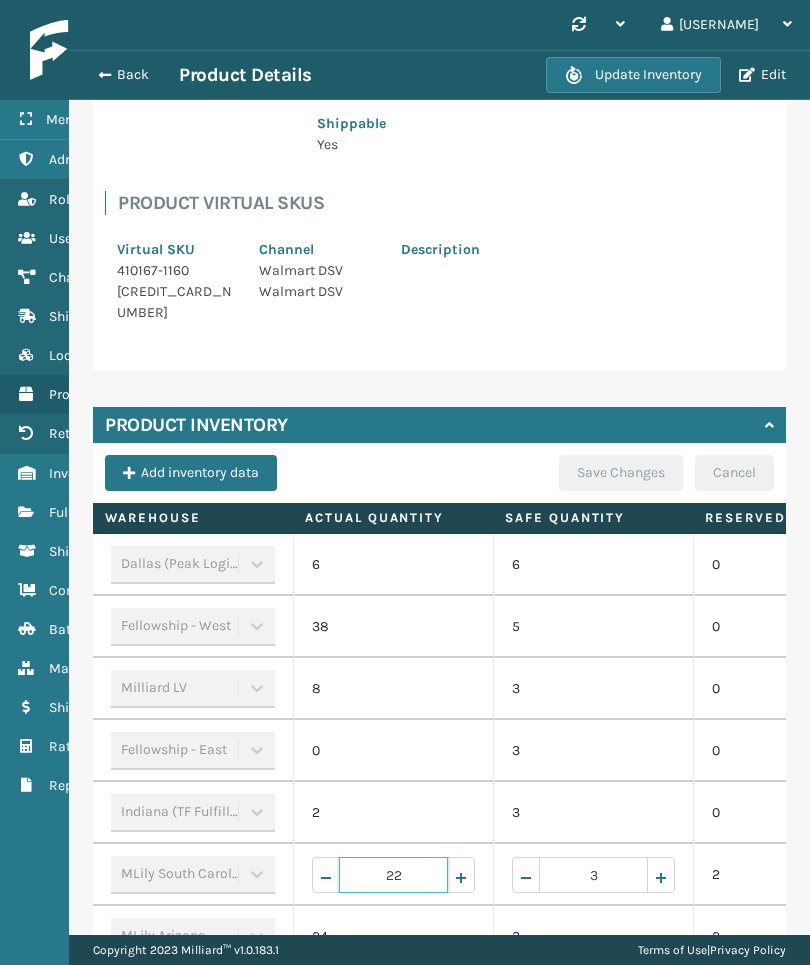 click on "22" at bounding box center (393, 875) 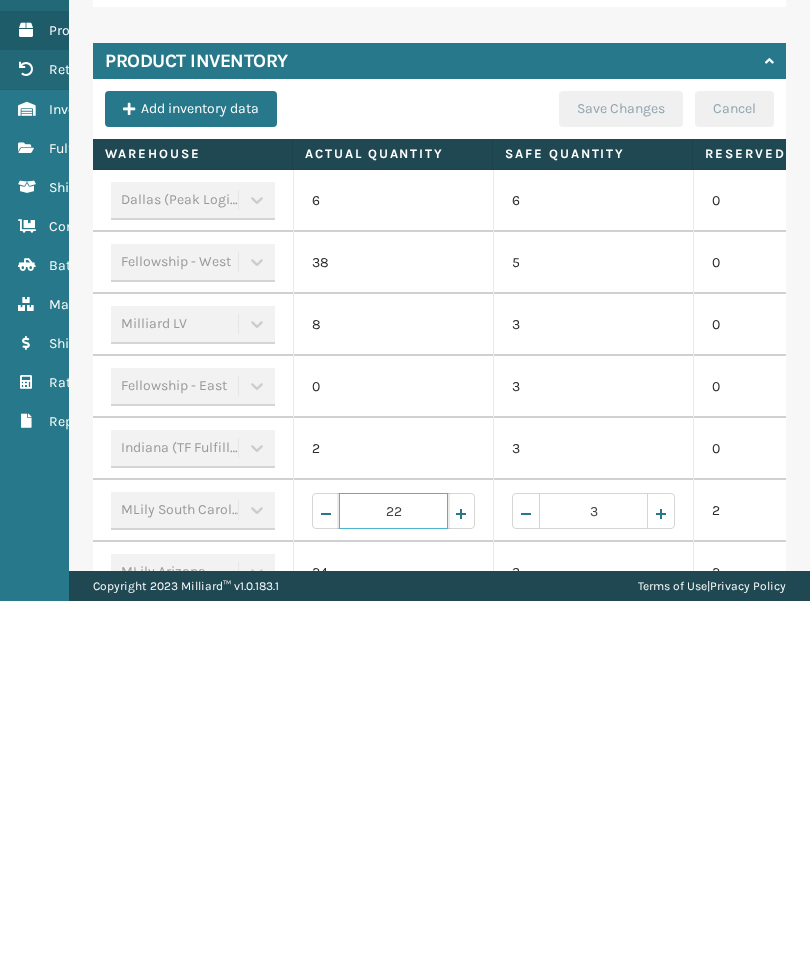 type on "2" 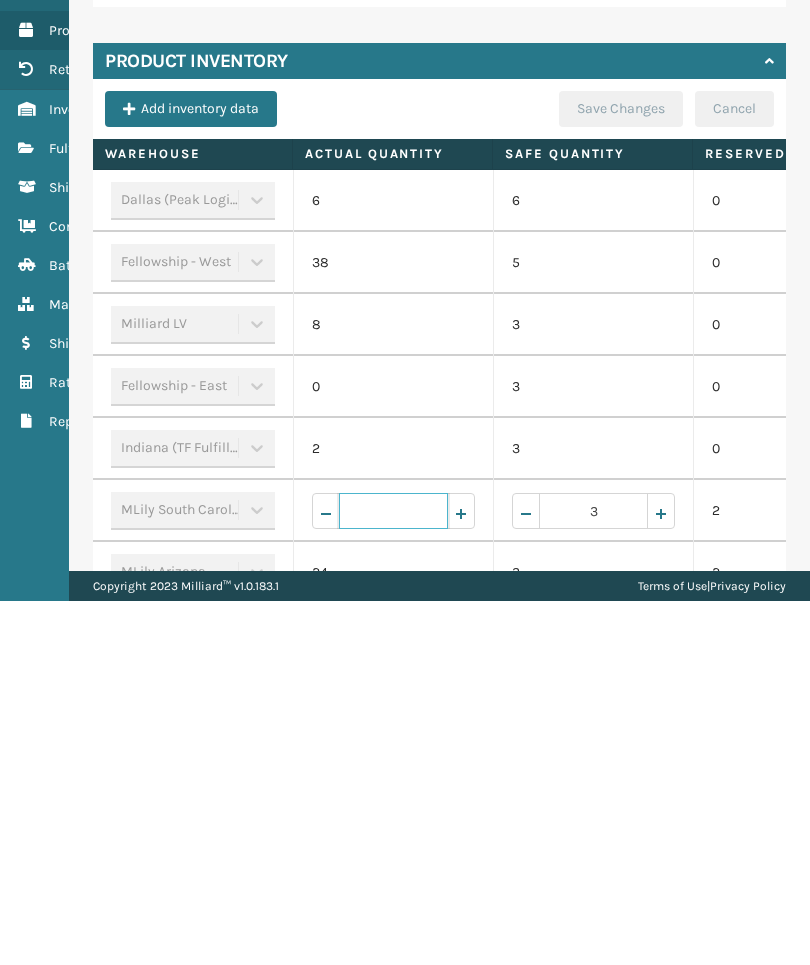 type on "0" 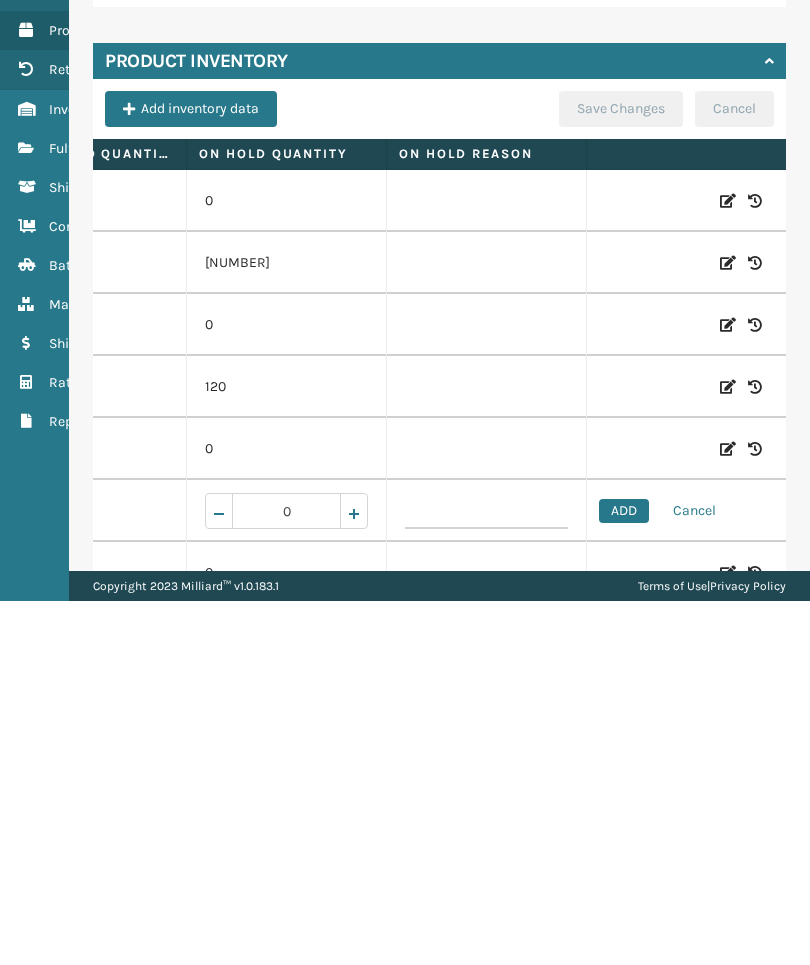 click on "ADD" at bounding box center [624, 875] 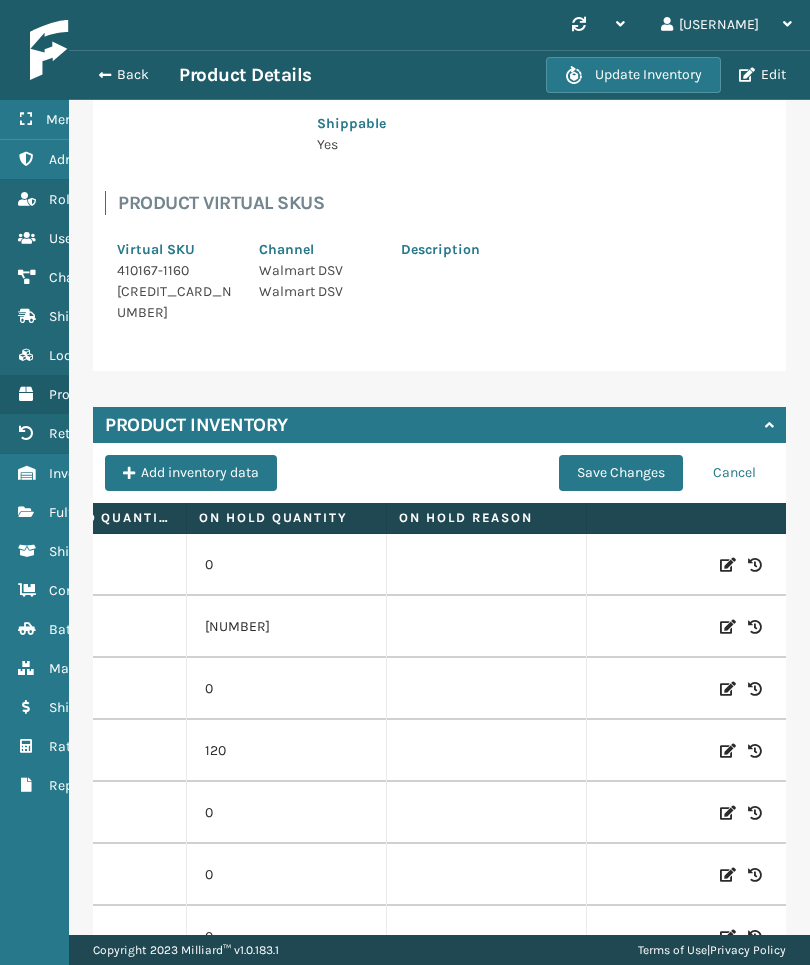 click at bounding box center (728, 937) 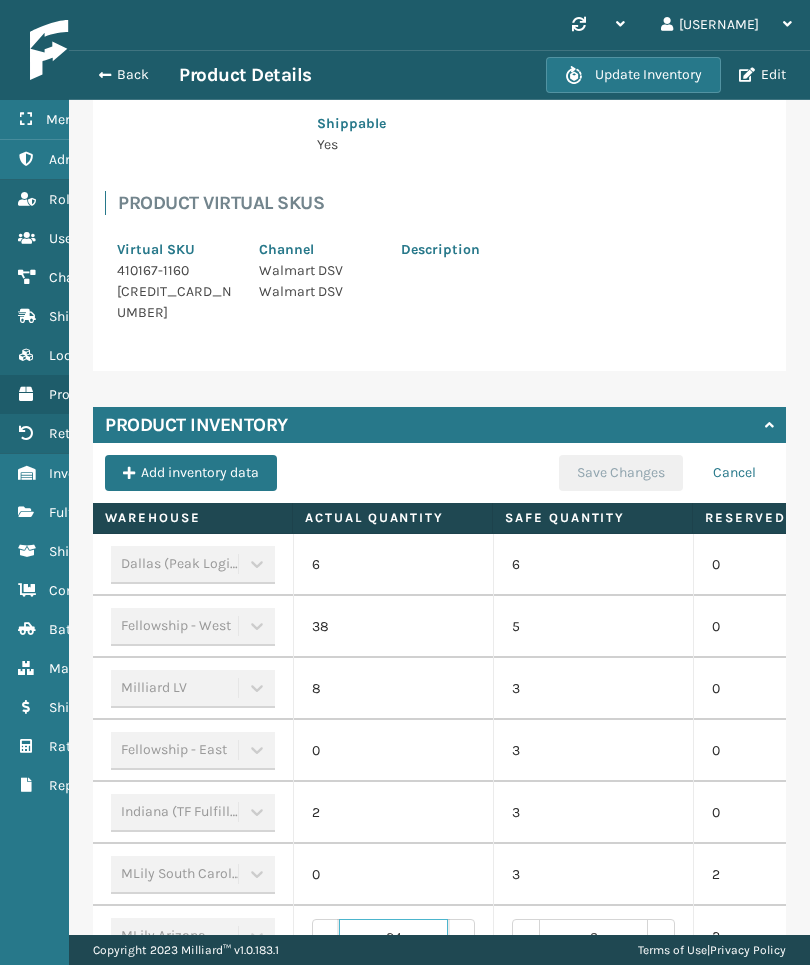 click on "24" at bounding box center (393, 937) 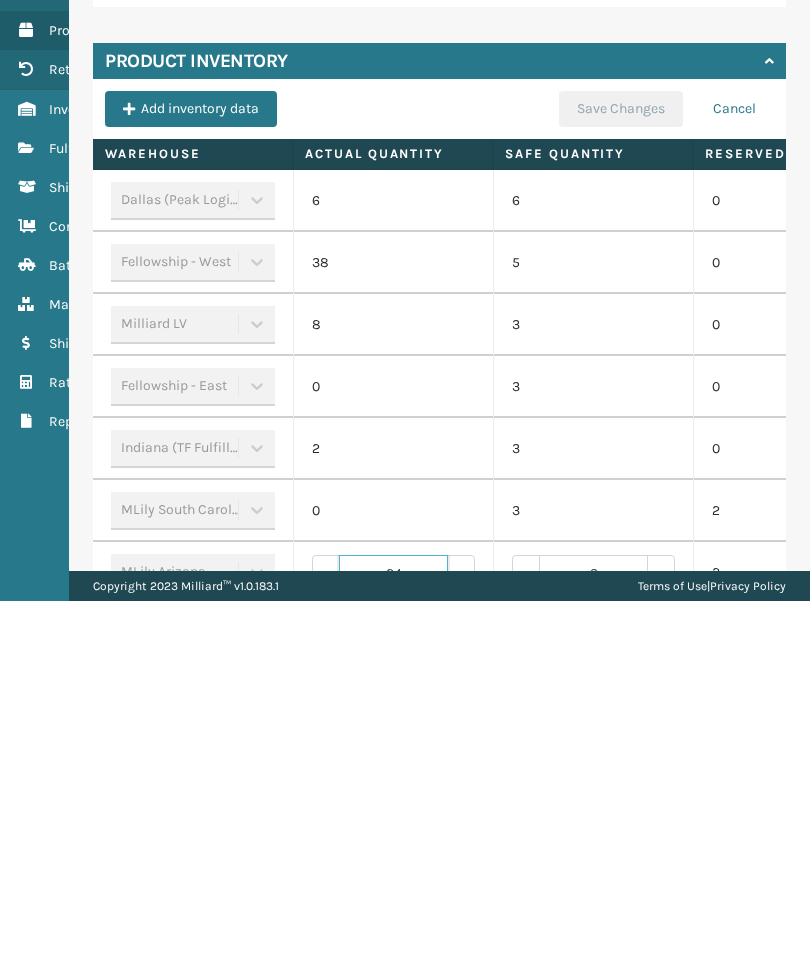 type on "2" 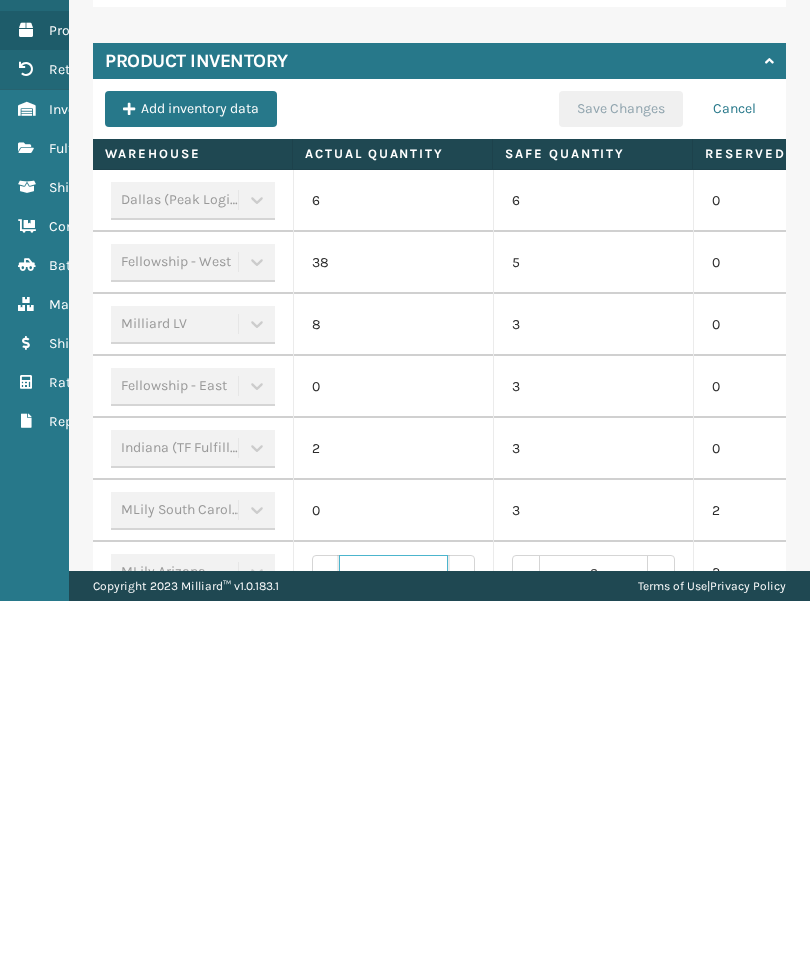 type on "0" 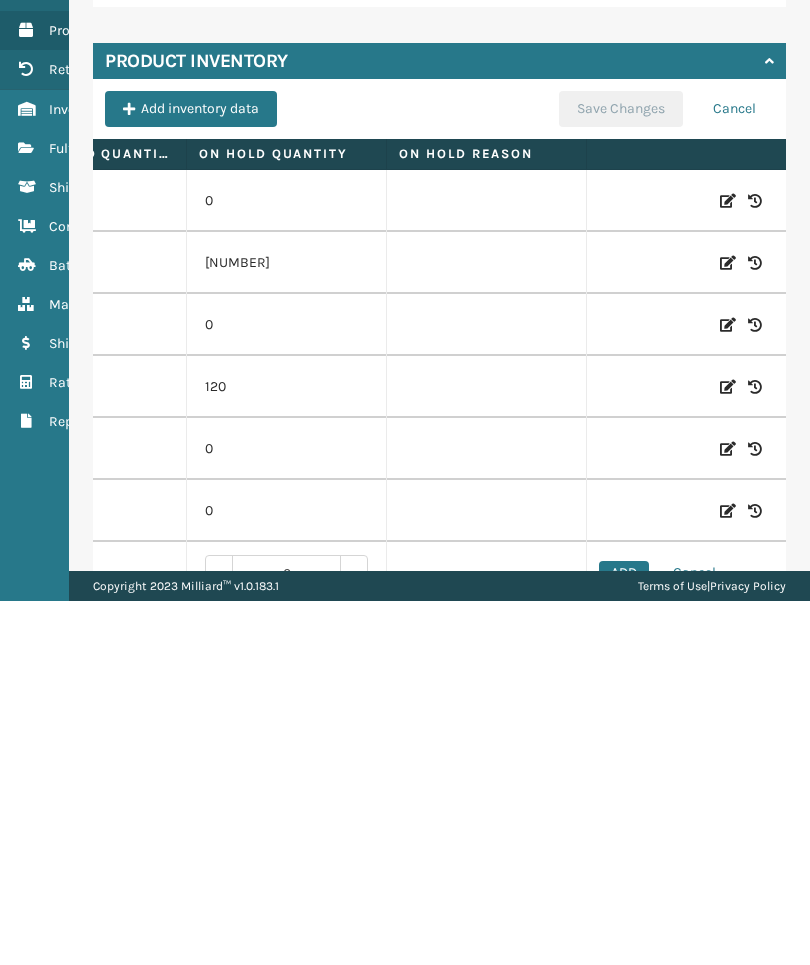 click on "ADD" at bounding box center (624, 937) 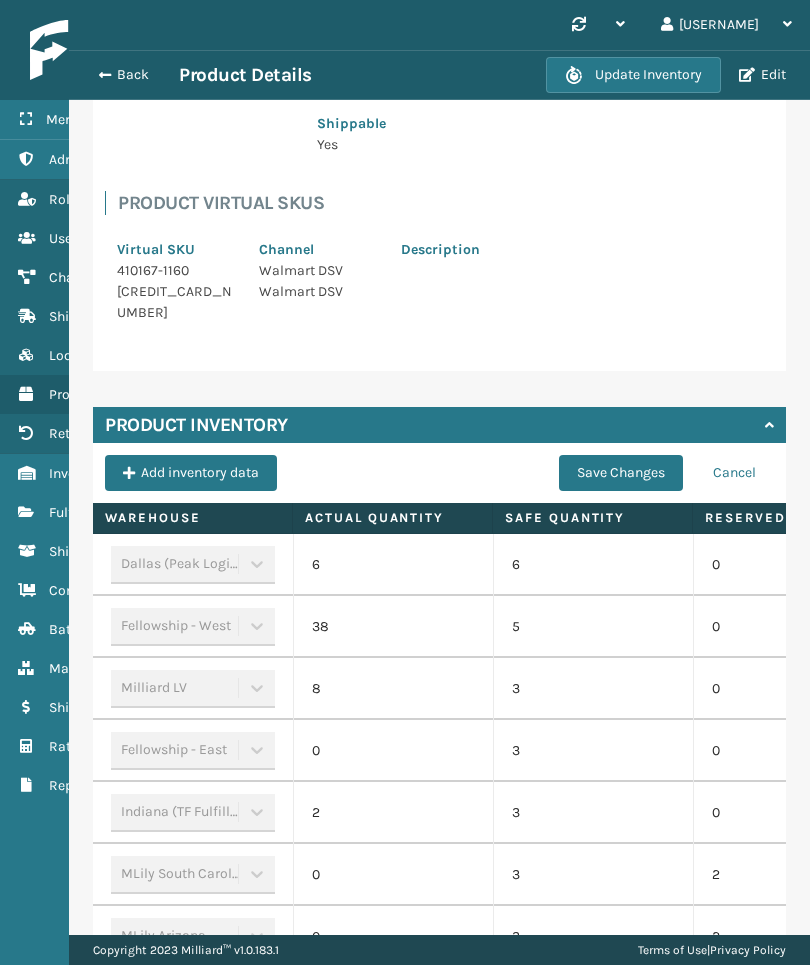 click on "Save Changes" at bounding box center [621, 473] 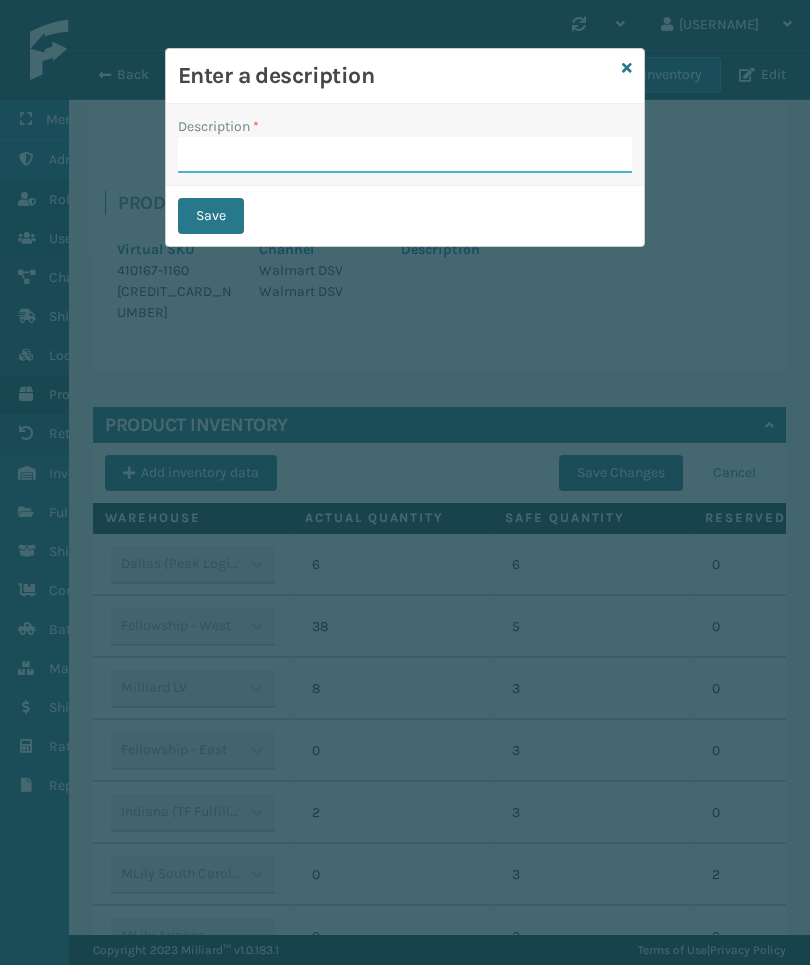 click on "Description   *" at bounding box center [405, 155] 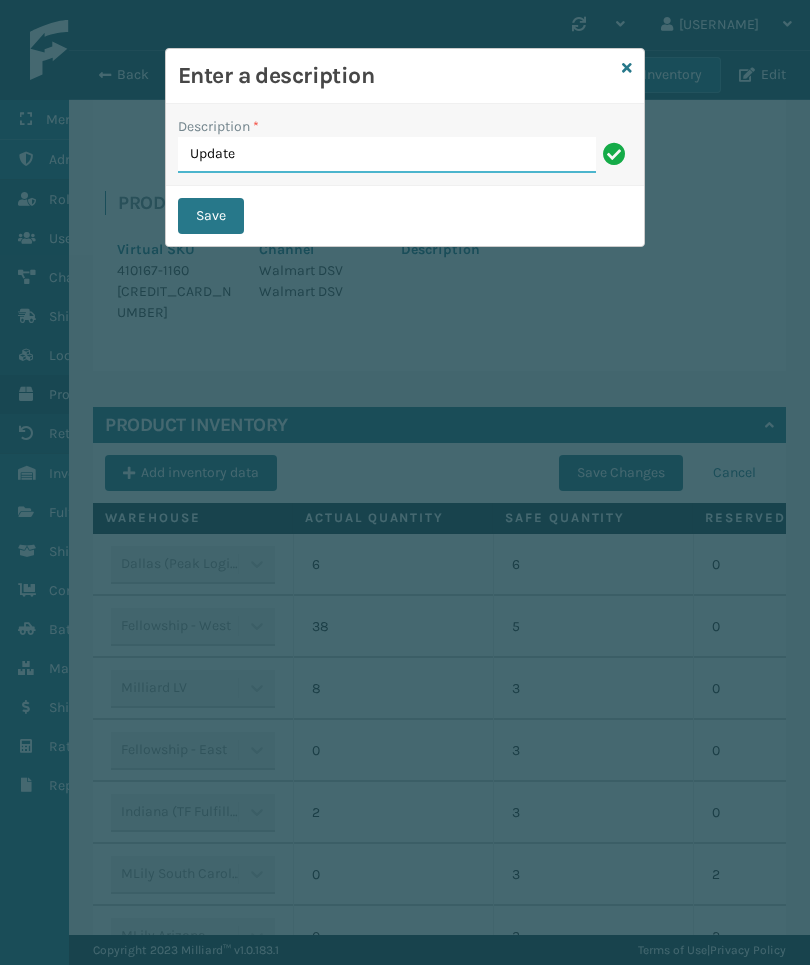 type on "Update" 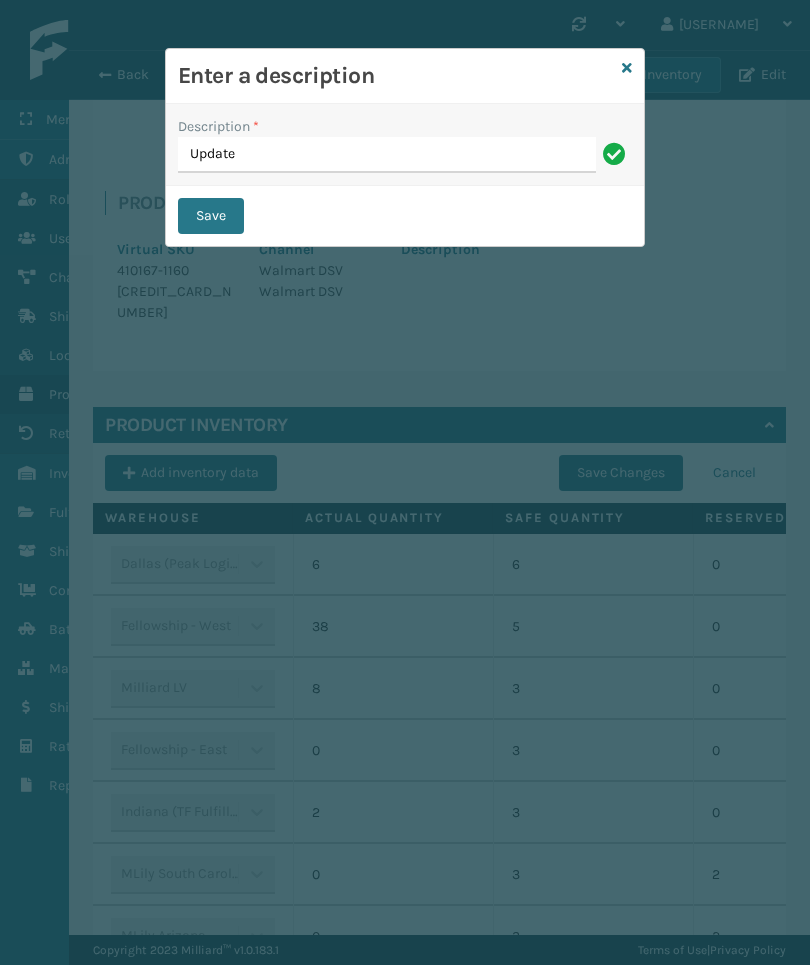 click on "Save" at bounding box center [405, 216] 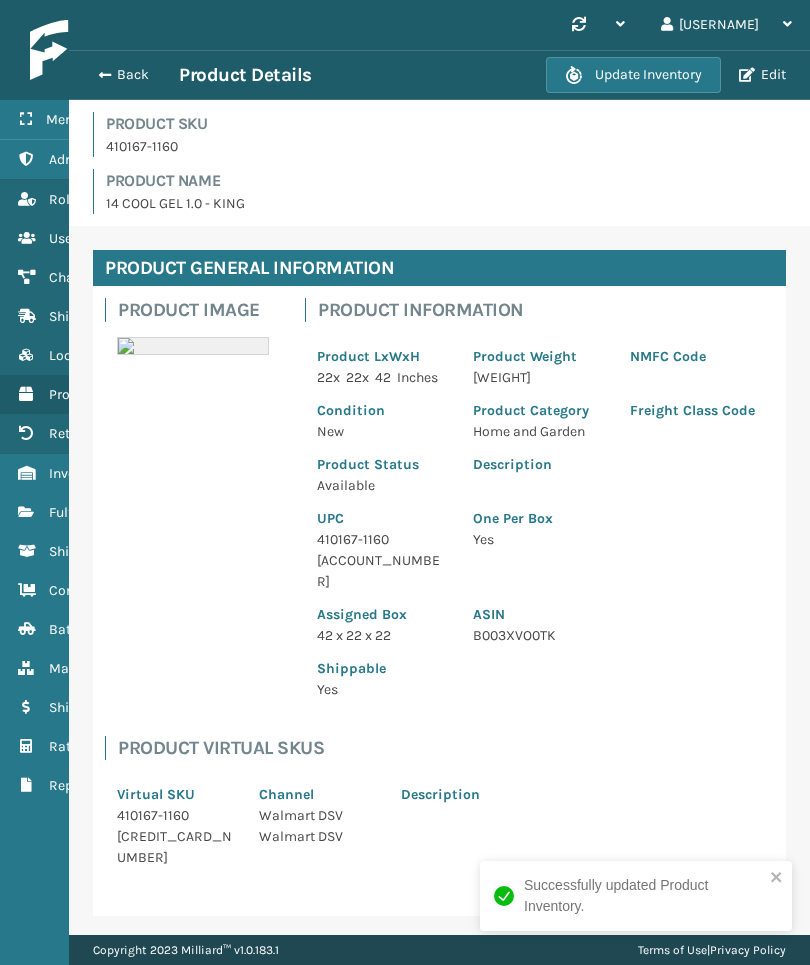 click at bounding box center [105, 75] 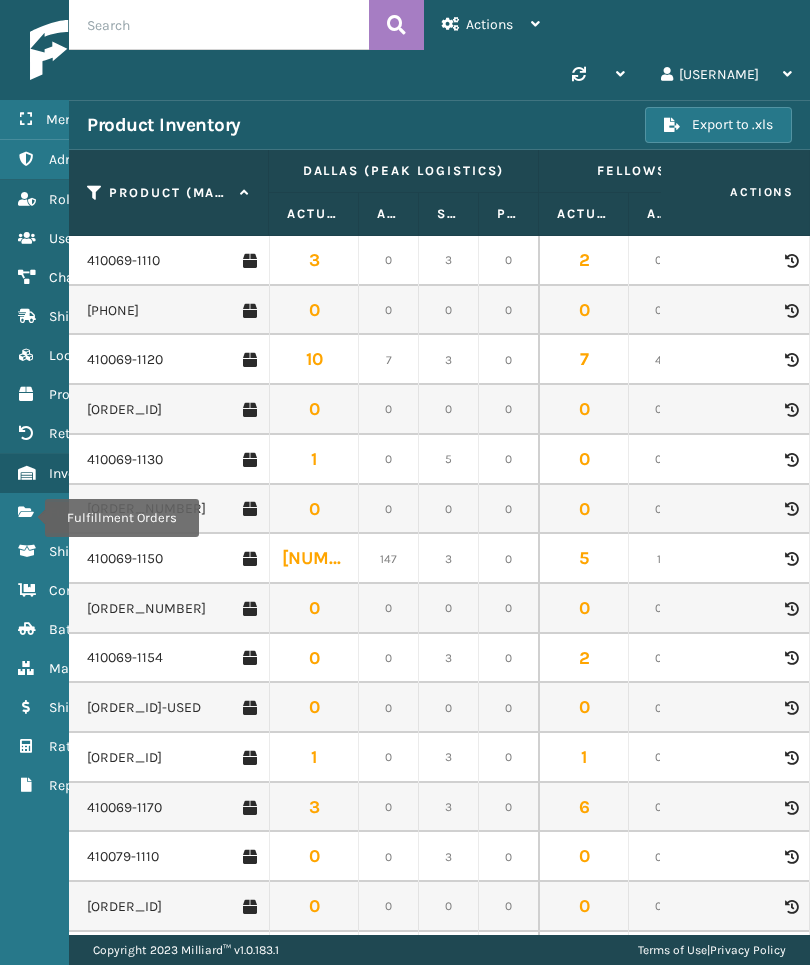 click on "Fulfillment Orders" at bounding box center (26, 512) 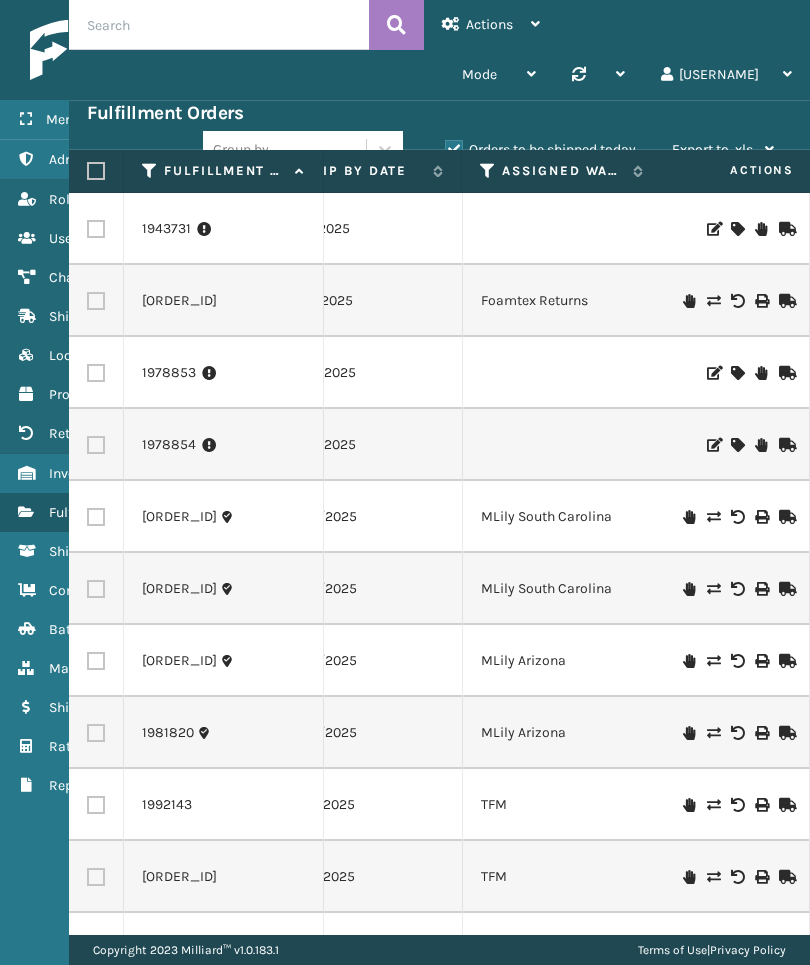 click on "Copyright [YEAR] Milliard™ v 1.0.183.1 Terms of Use  |  Privacy Policy" at bounding box center (439, 950) 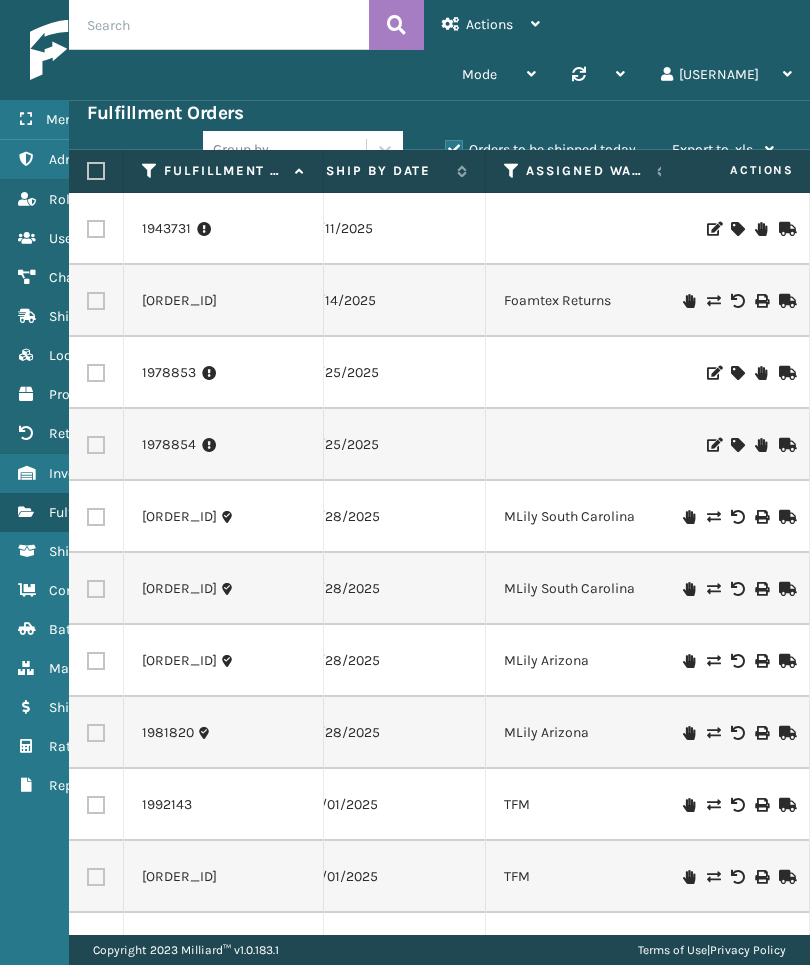 scroll, scrollTop: 0, scrollLeft: 469, axis: horizontal 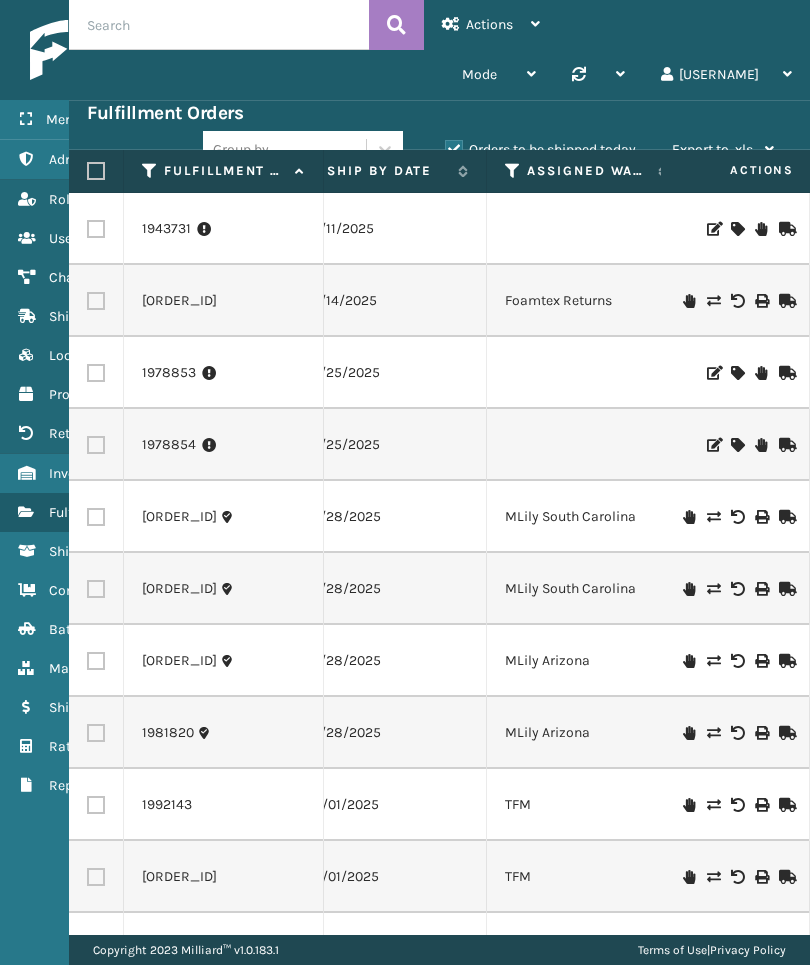 click at bounding box center (26, 473) 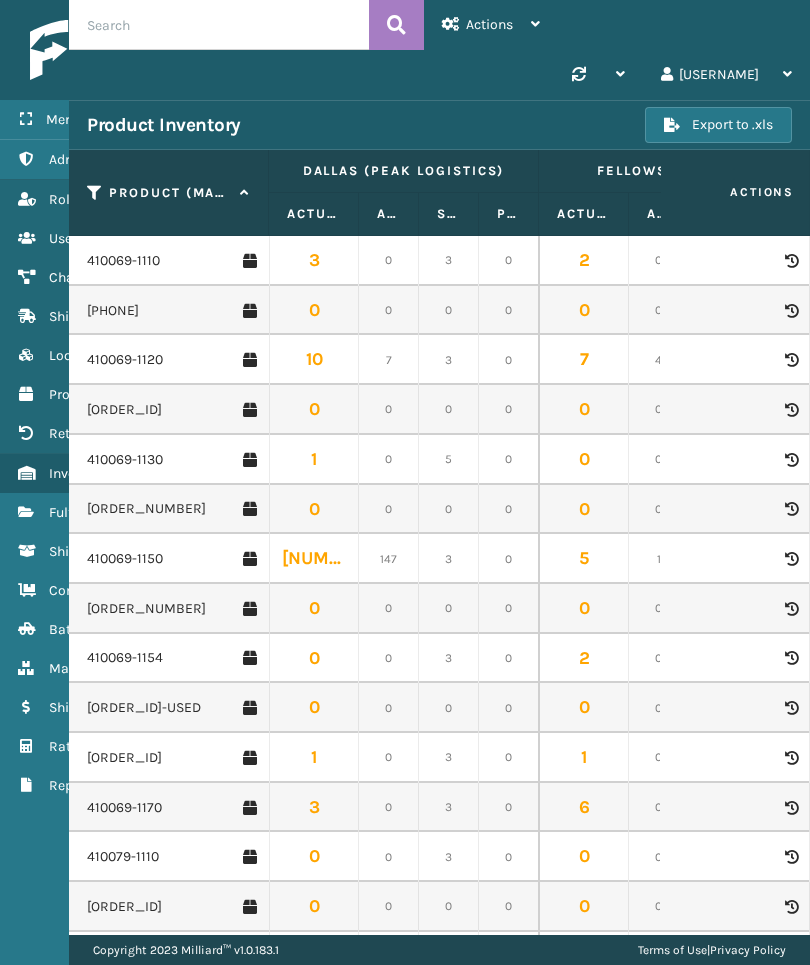 scroll, scrollTop: 111, scrollLeft: 42, axis: both 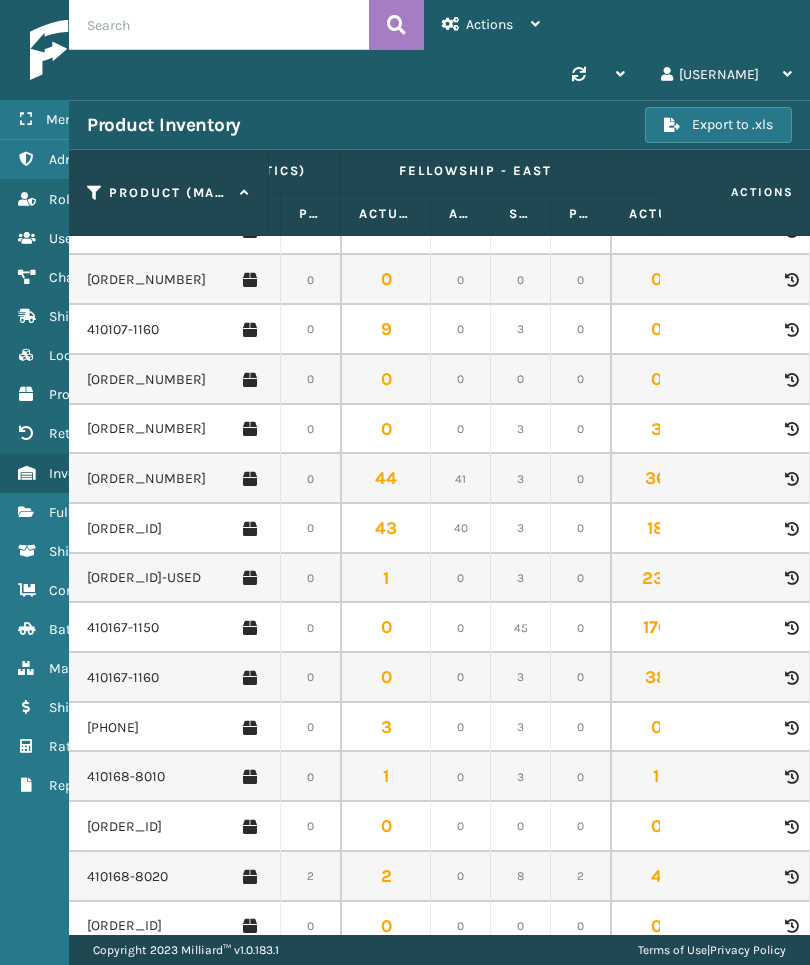 click on "410167-1160" at bounding box center (123, 678) 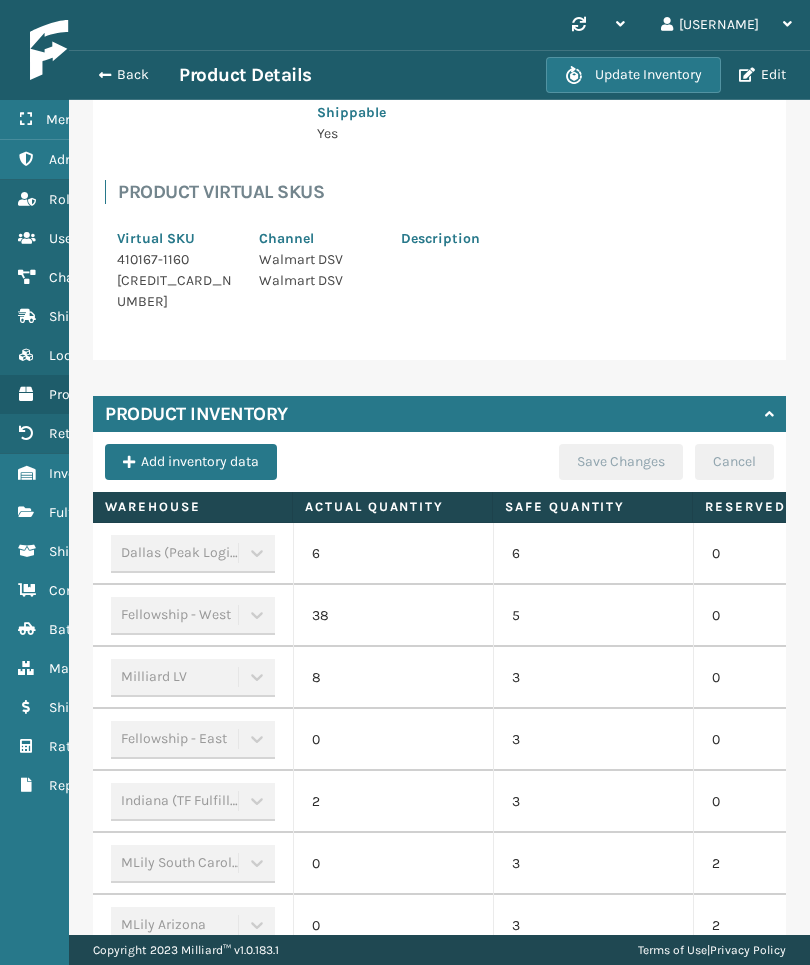 click on "3" at bounding box center [593, 802] 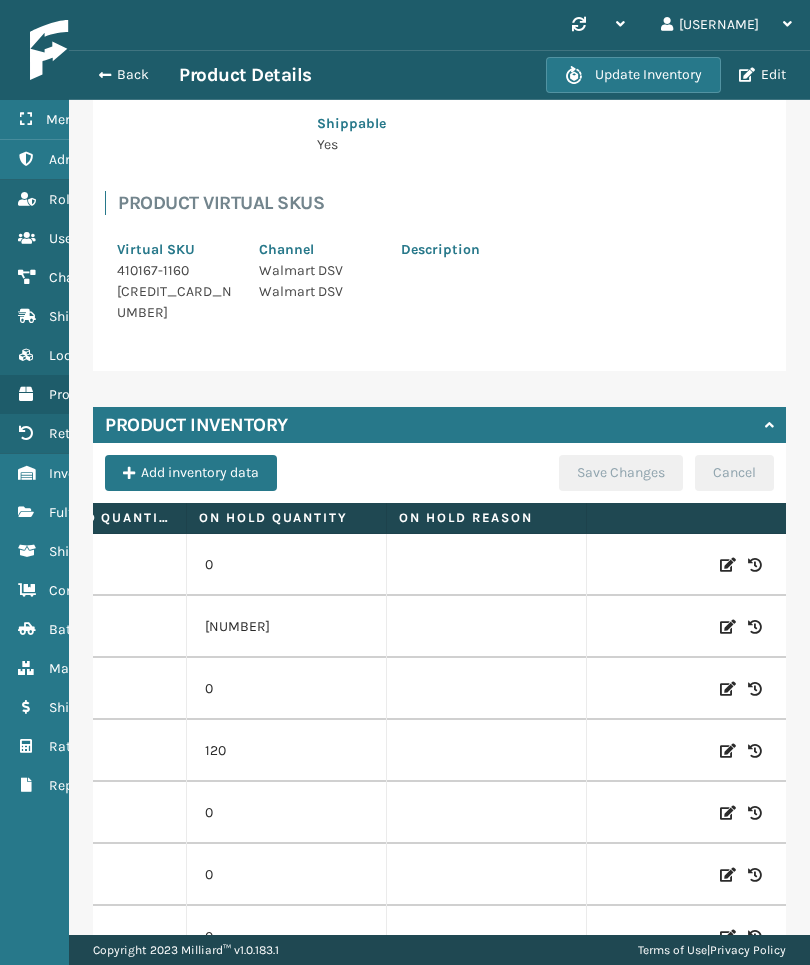 click at bounding box center (728, 689) 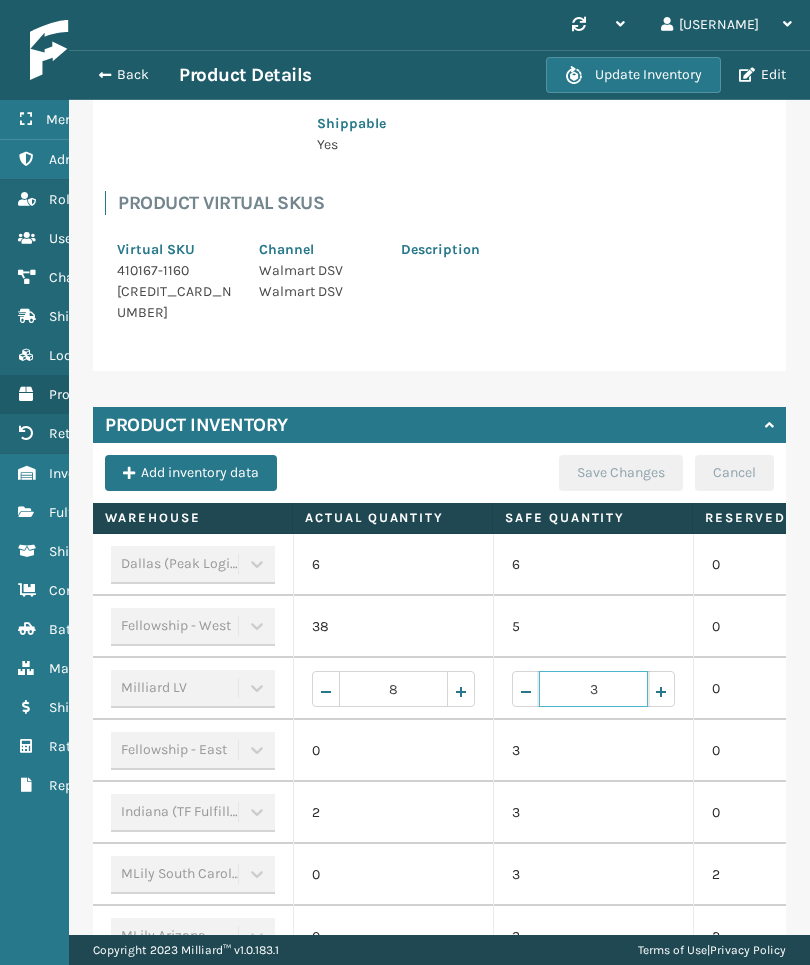 click on "3" at bounding box center [593, 689] 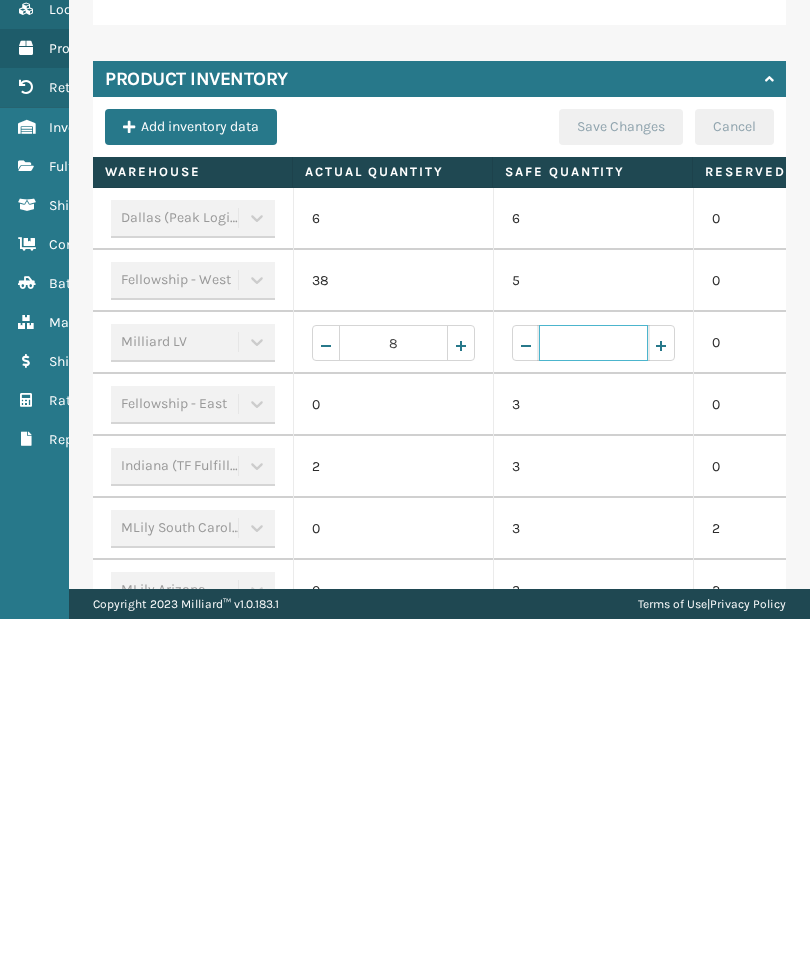 type on "8" 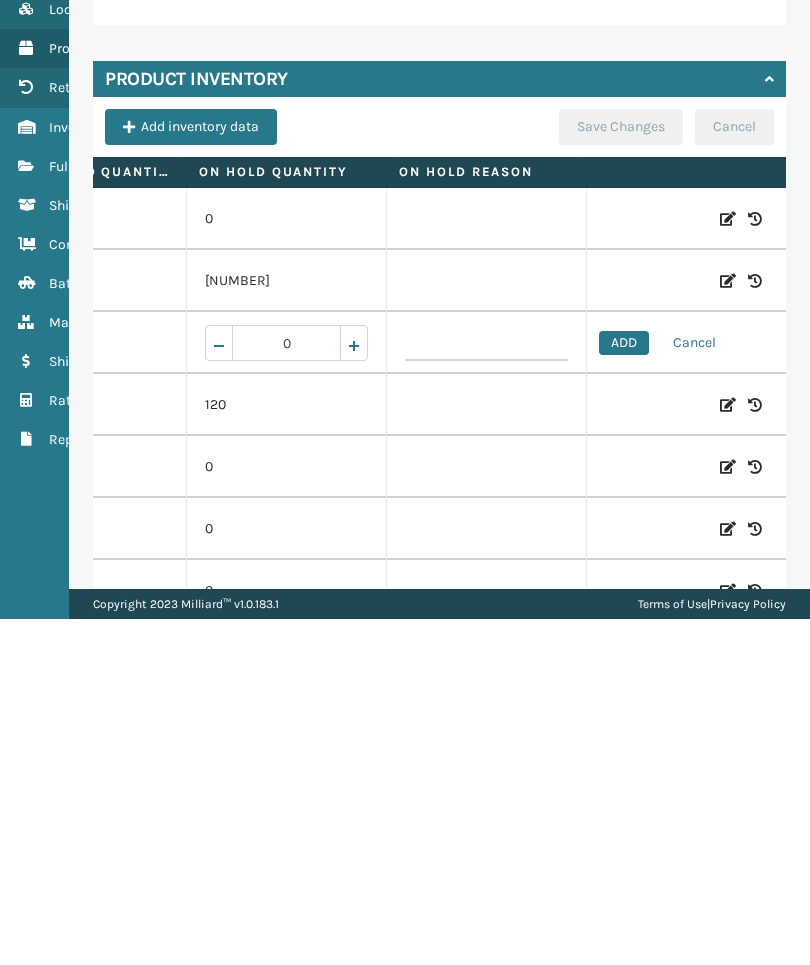 click on "ADD" at bounding box center (624, 689) 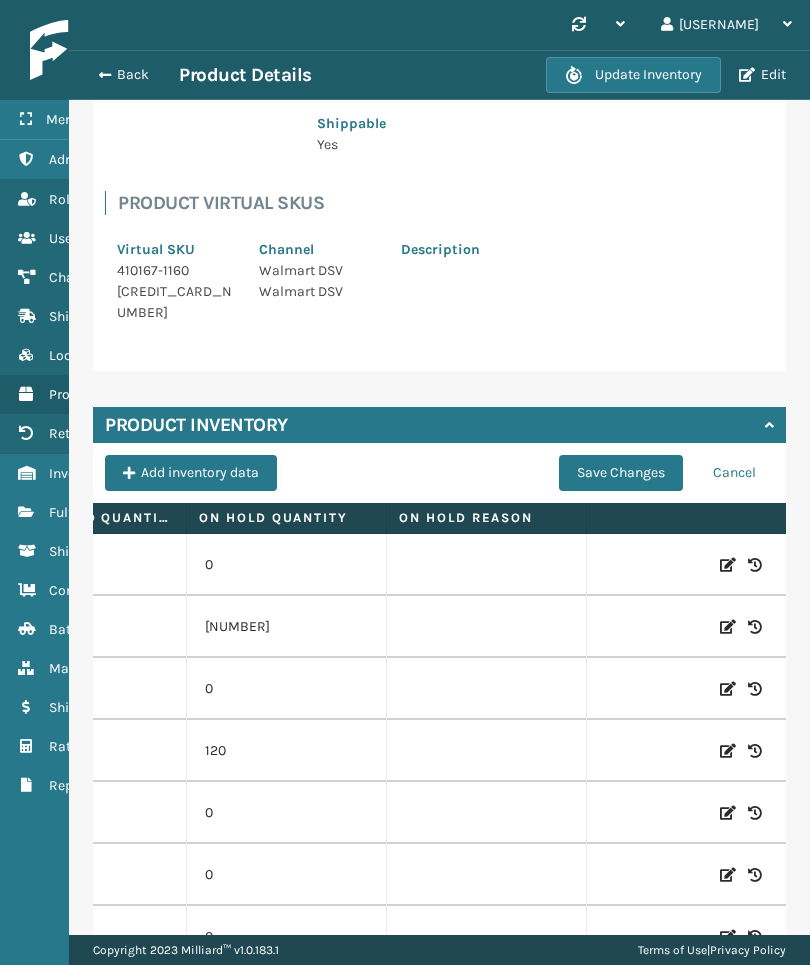 click on "Save Changes" at bounding box center (621, 473) 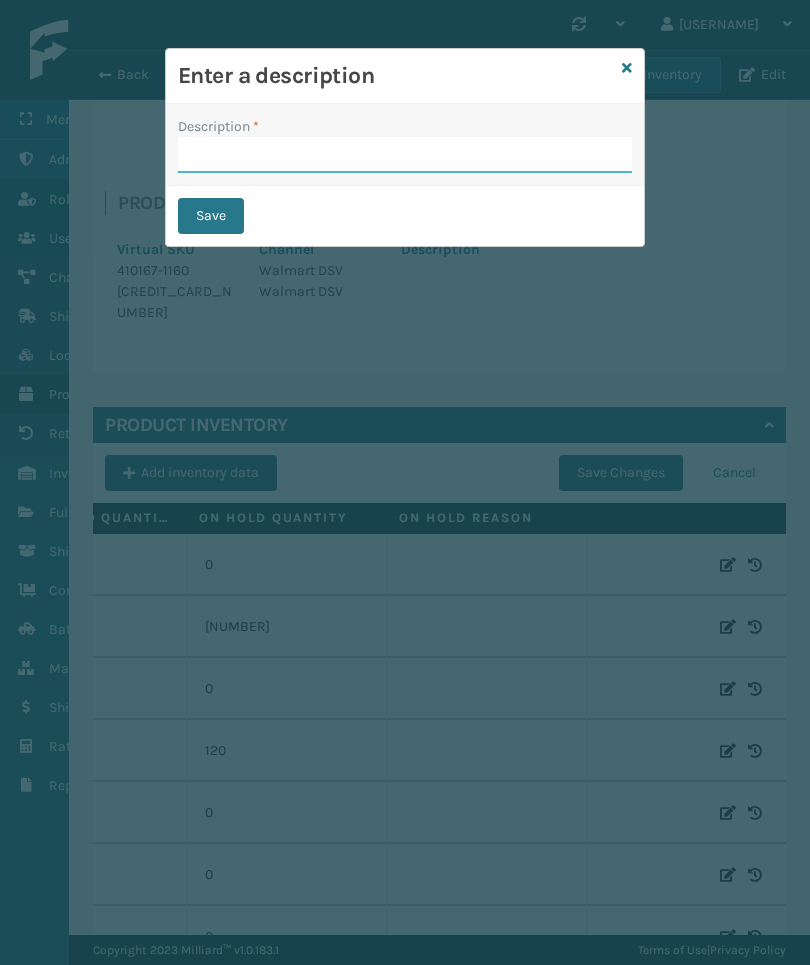 click on "Description   *" at bounding box center (405, 155) 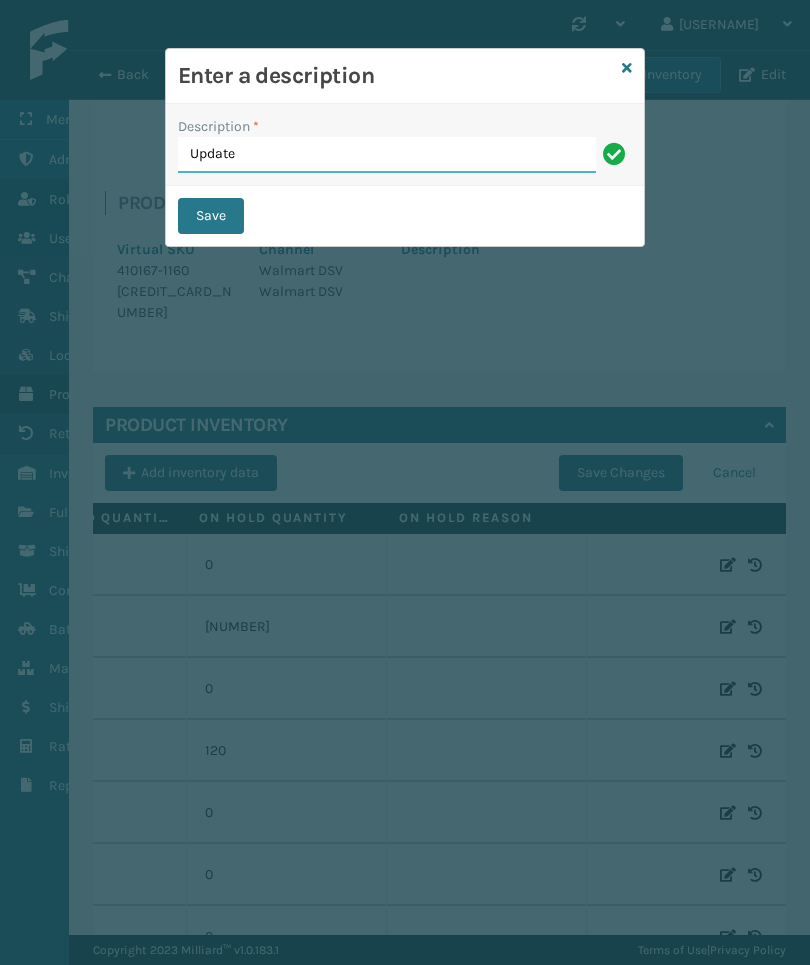 type on "Update" 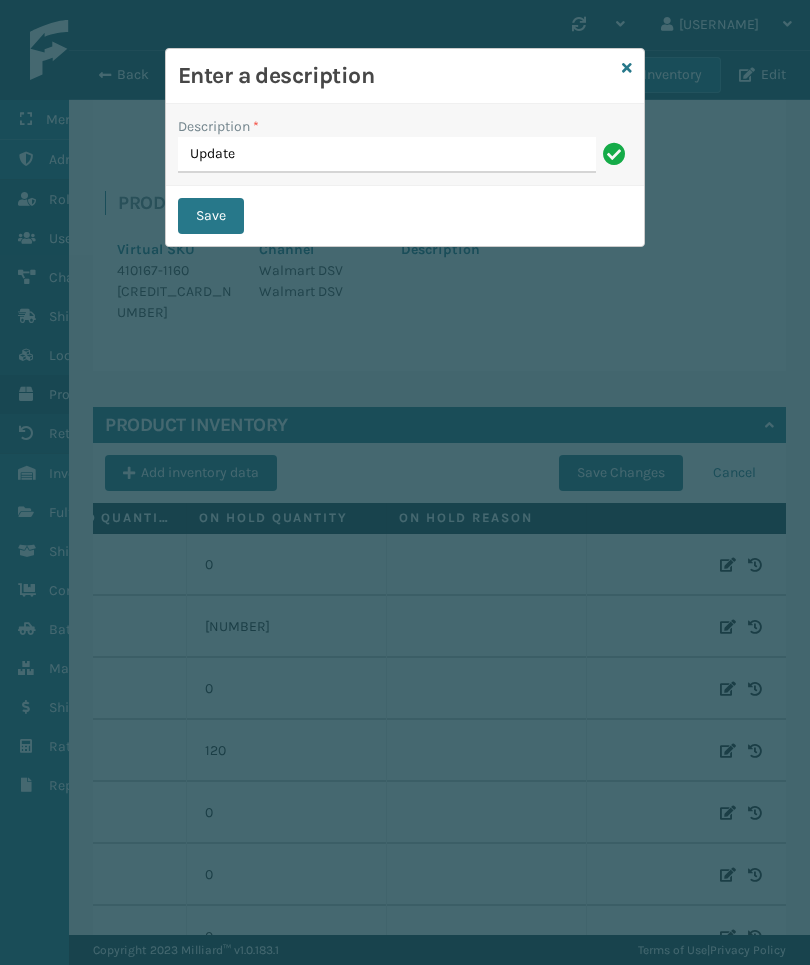 click on "Save" at bounding box center (211, 216) 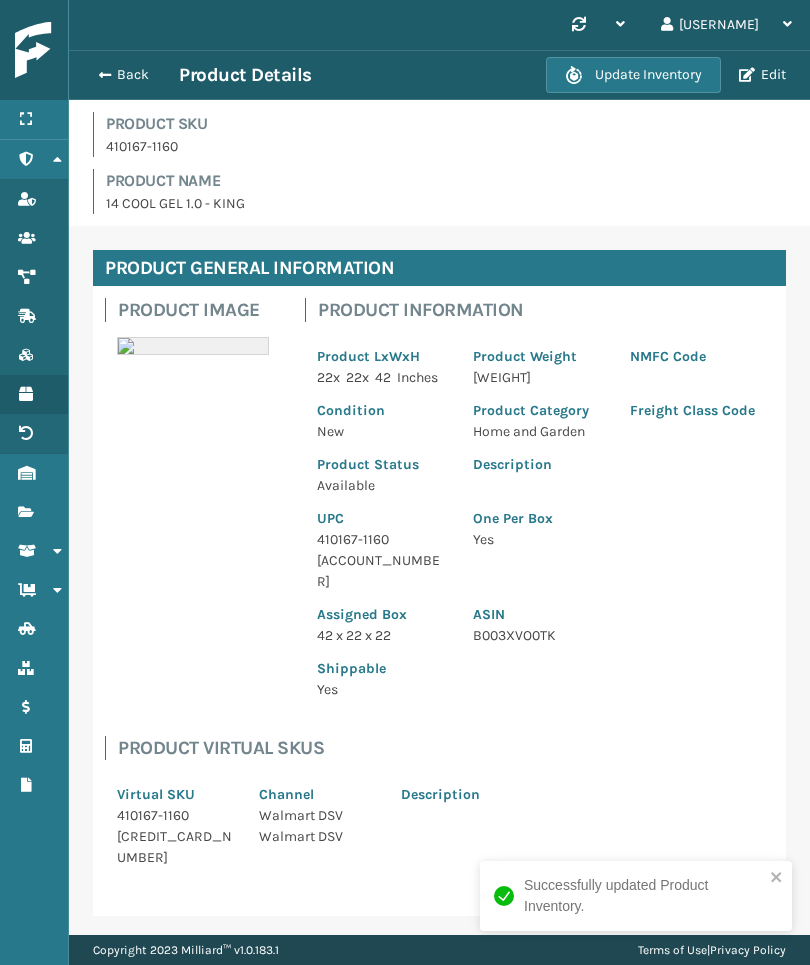 click at bounding box center (105, 75) 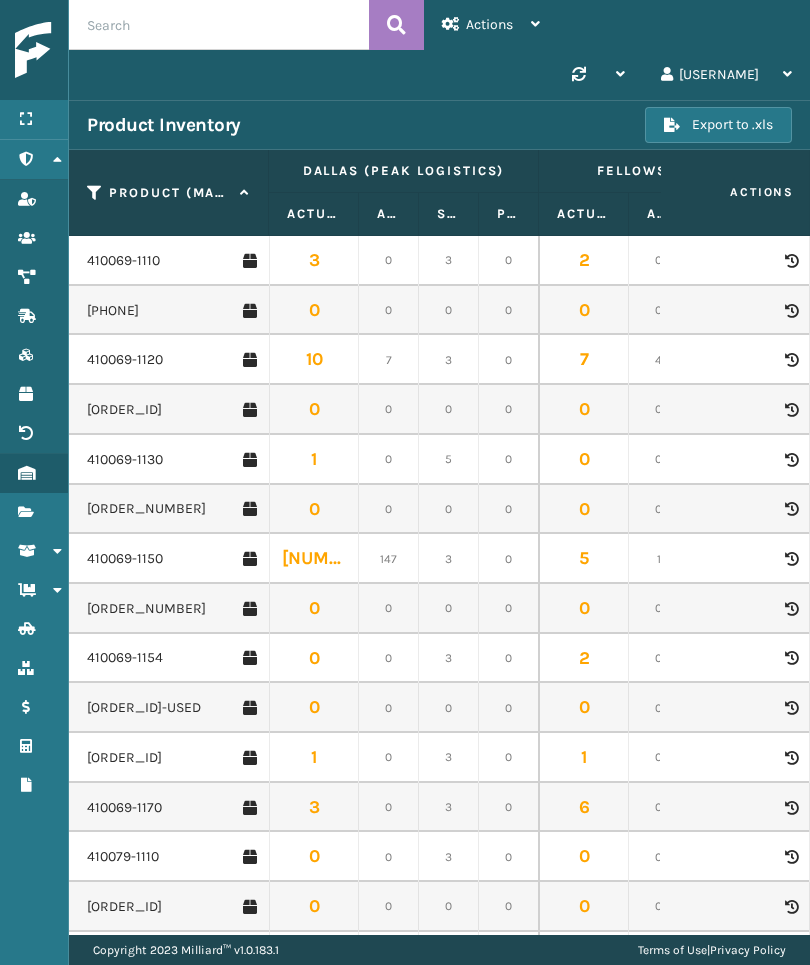 click on "Fulfillment Orders" at bounding box center (34, 512) 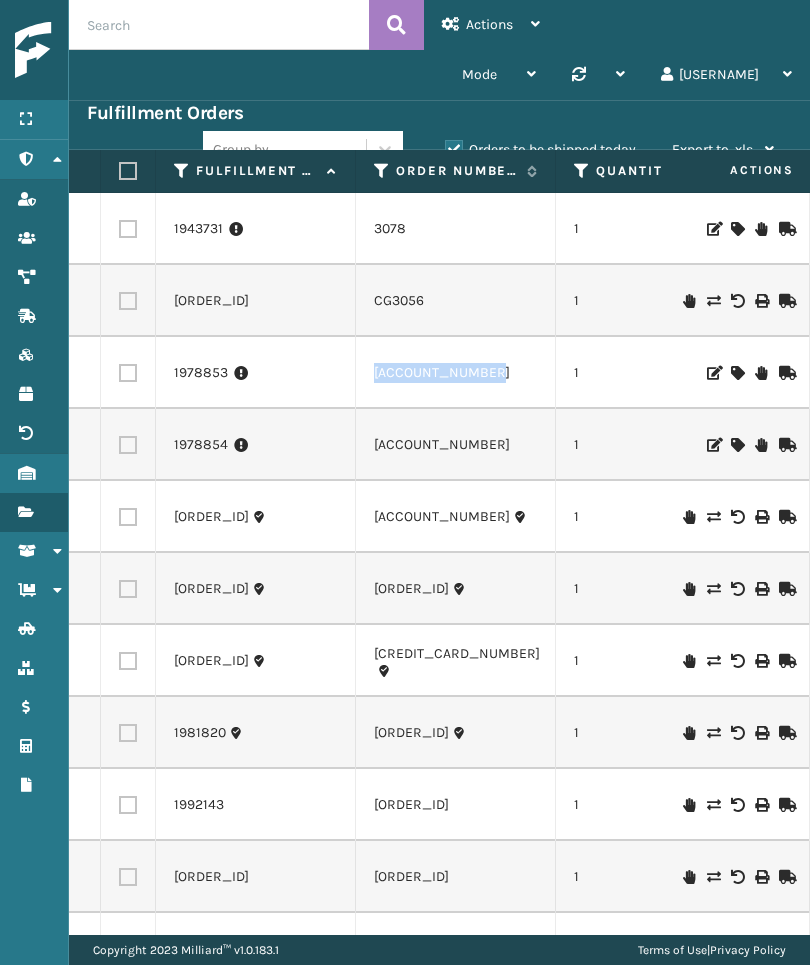 scroll, scrollTop: -3, scrollLeft: 24, axis: both 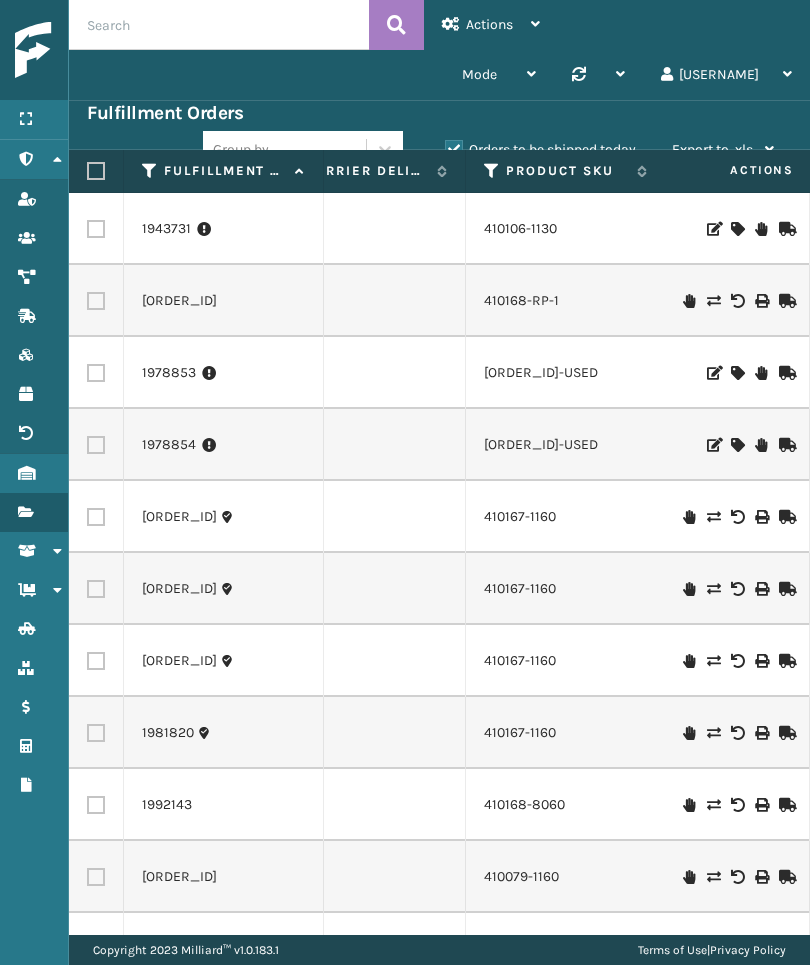 click at bounding box center [492, 171] 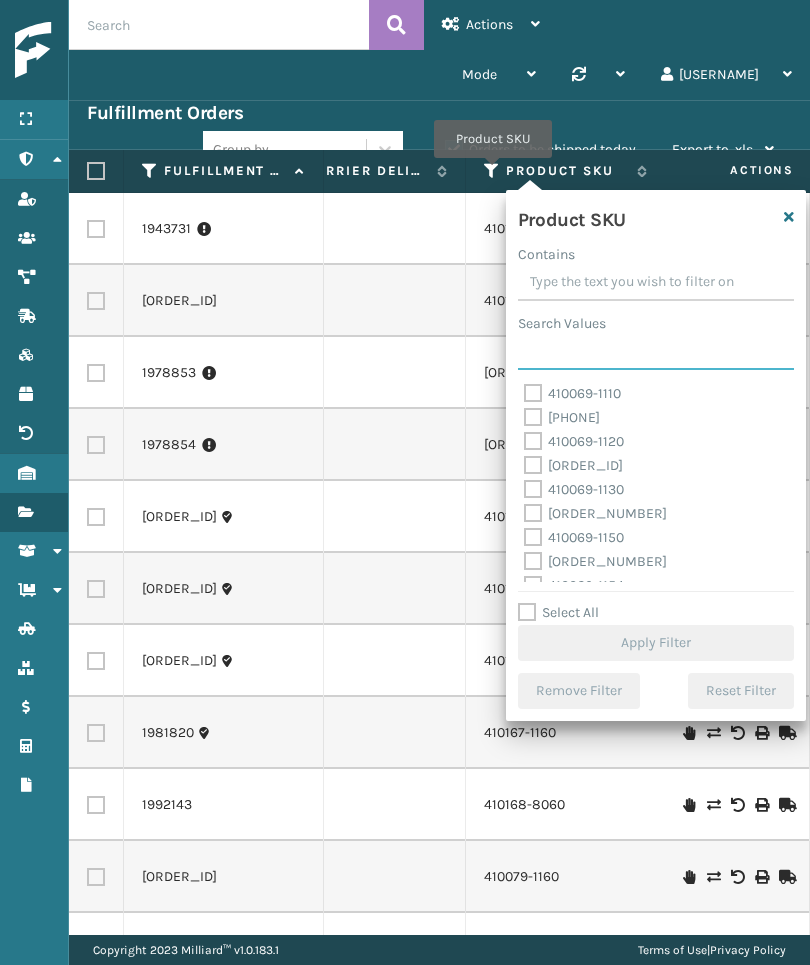click on "Search Values" at bounding box center [656, 352] 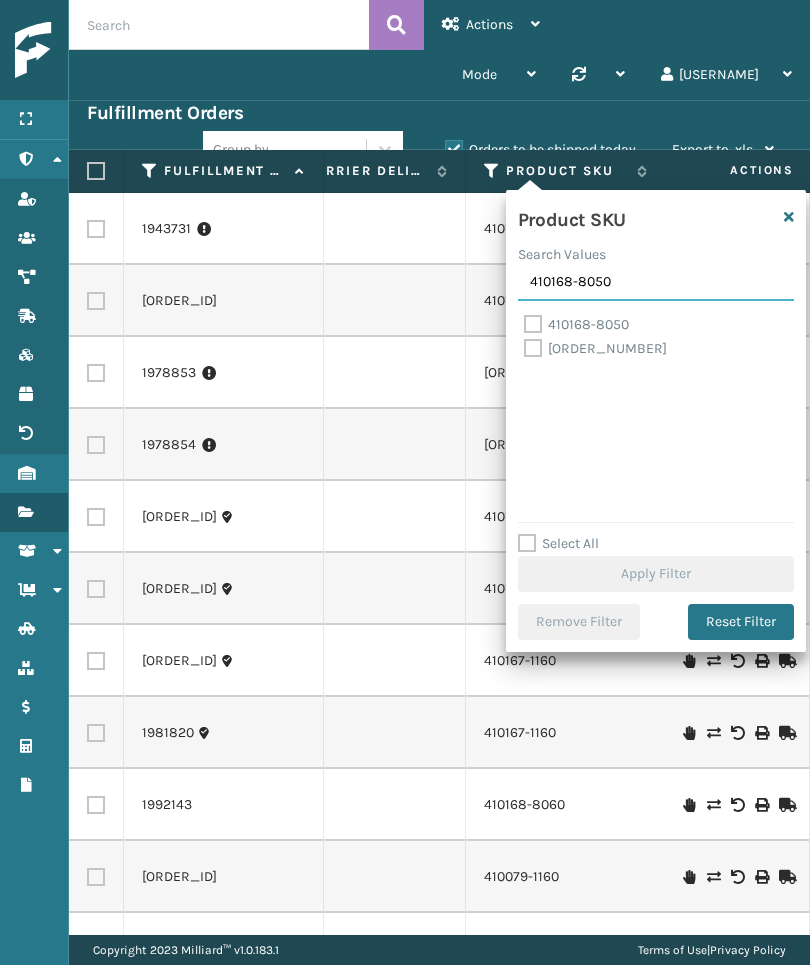 type on "410168-8050" 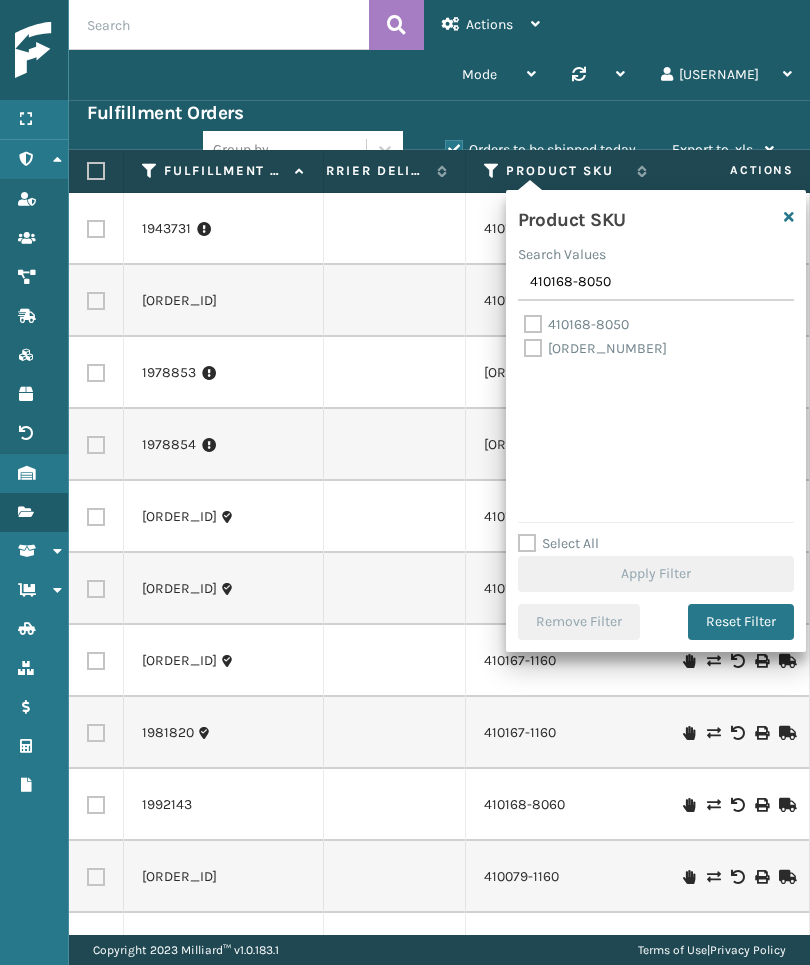 click on "410168-8050" at bounding box center (576, 324) 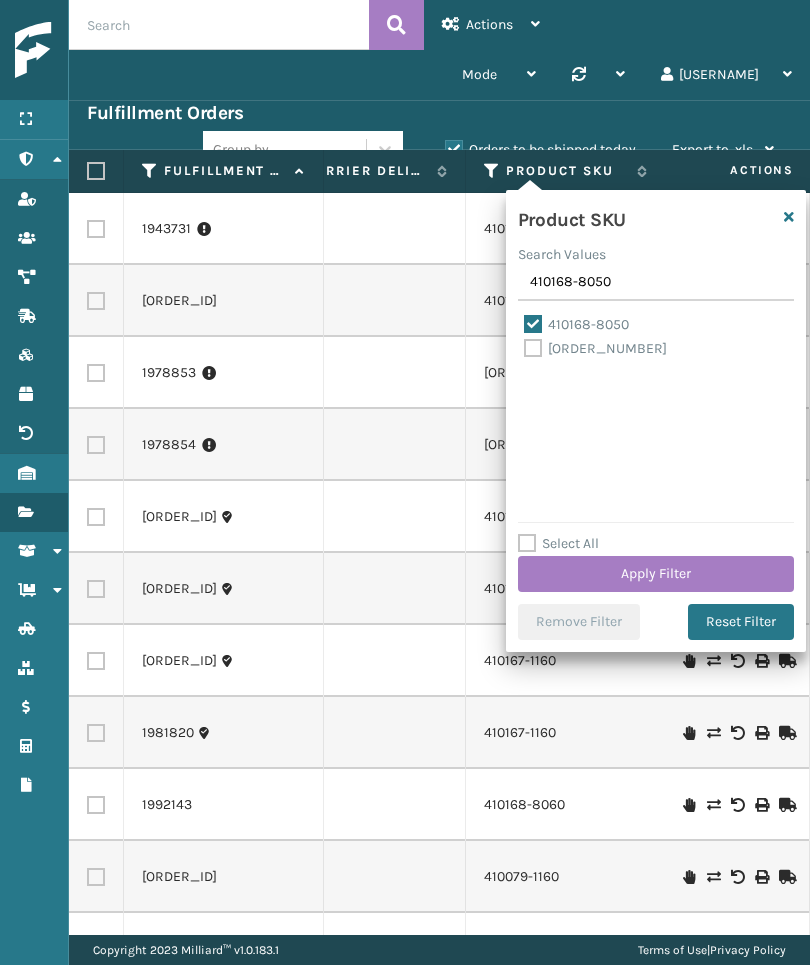 click on "Apply Filter" at bounding box center [656, 574] 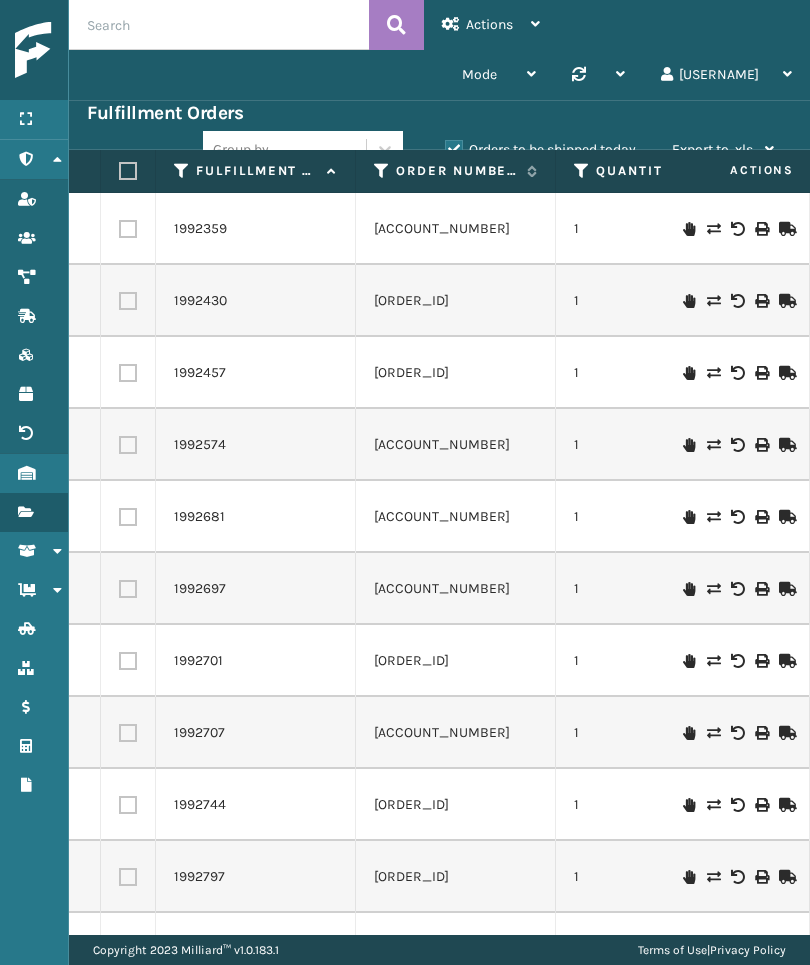 scroll, scrollTop: -16, scrollLeft: 123, axis: both 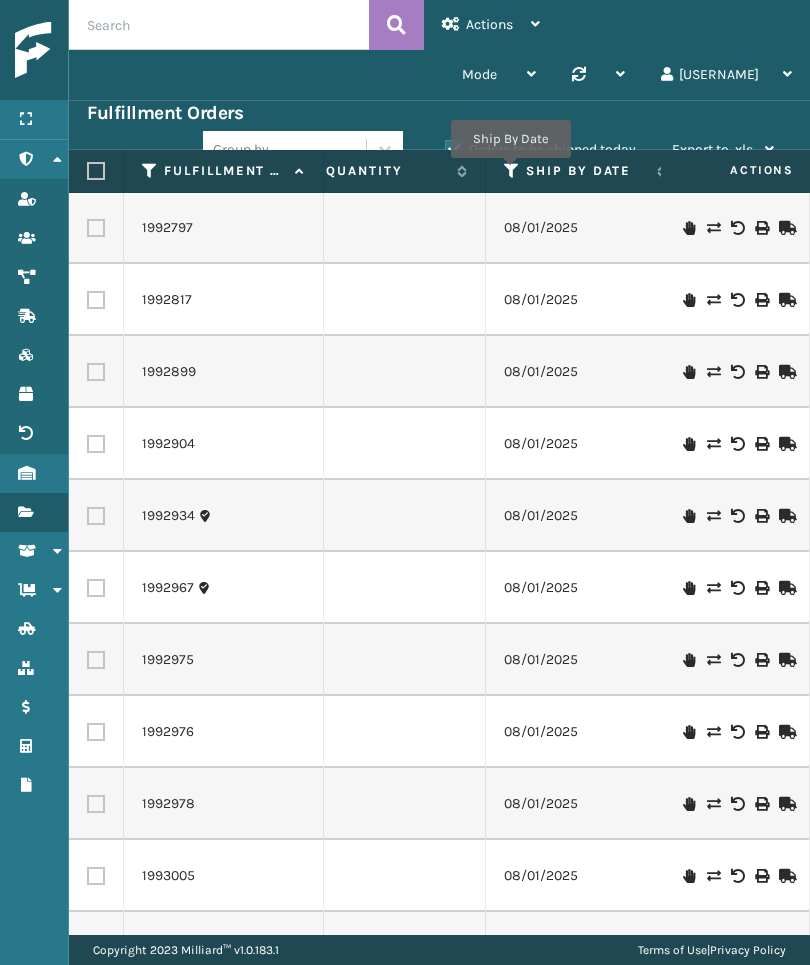 click at bounding box center (512, 171) 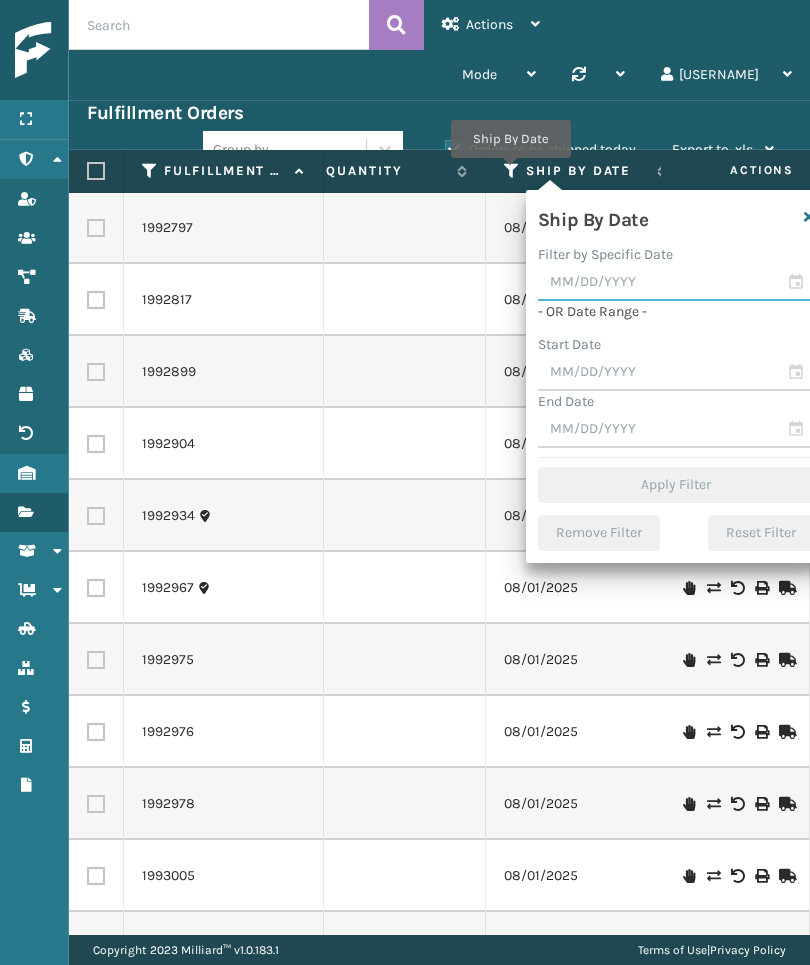click at bounding box center (676, 283) 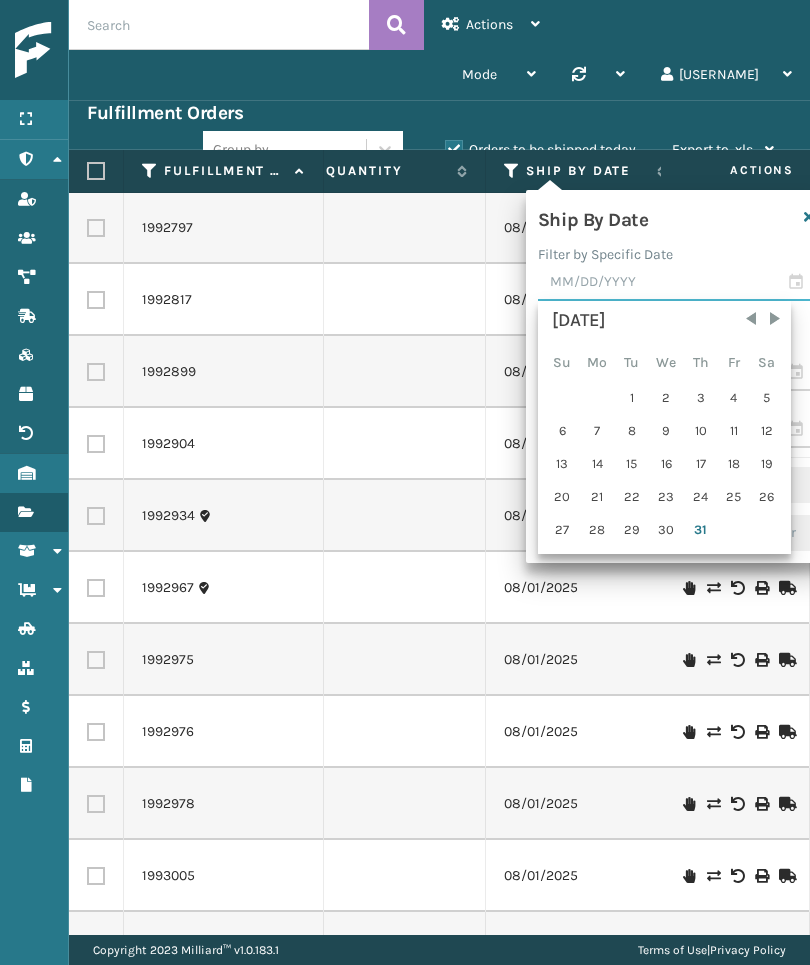 click on "1" at bounding box center (386, 516) 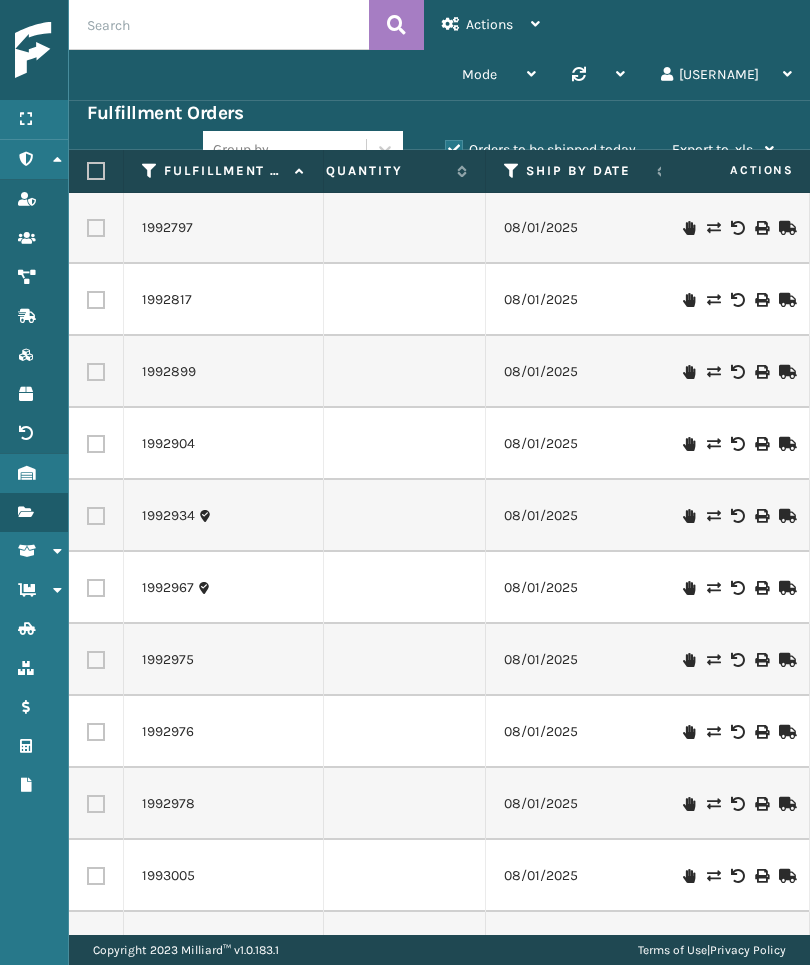 click on "Ship By Date" at bounding box center (586, 171) 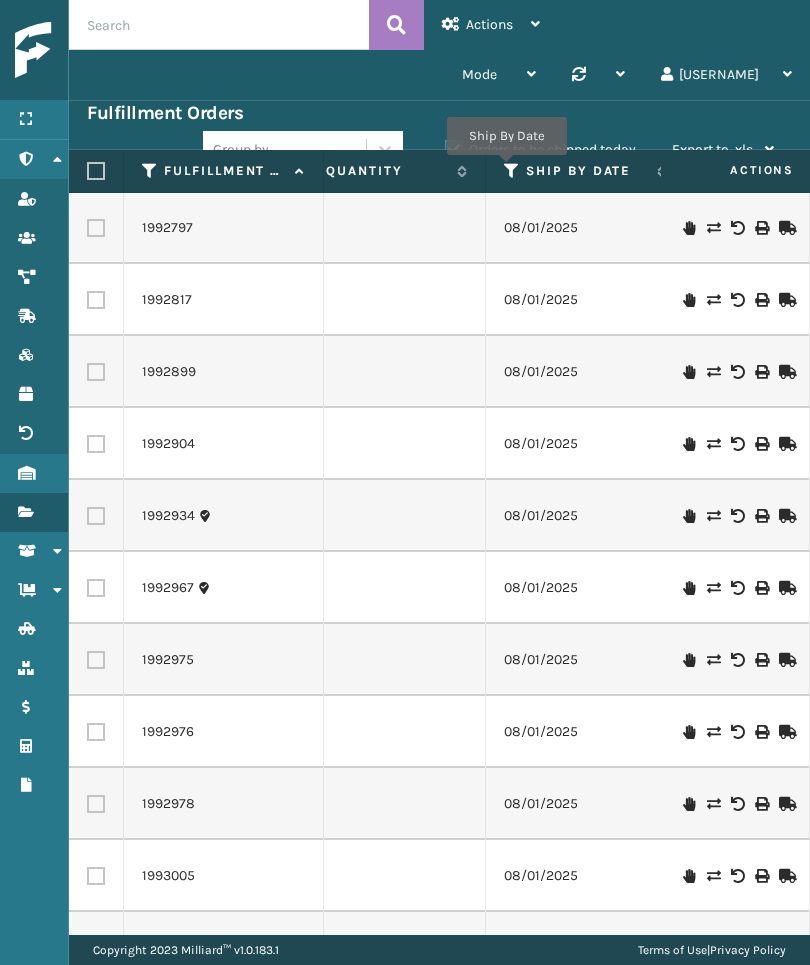 click at bounding box center [512, 171] 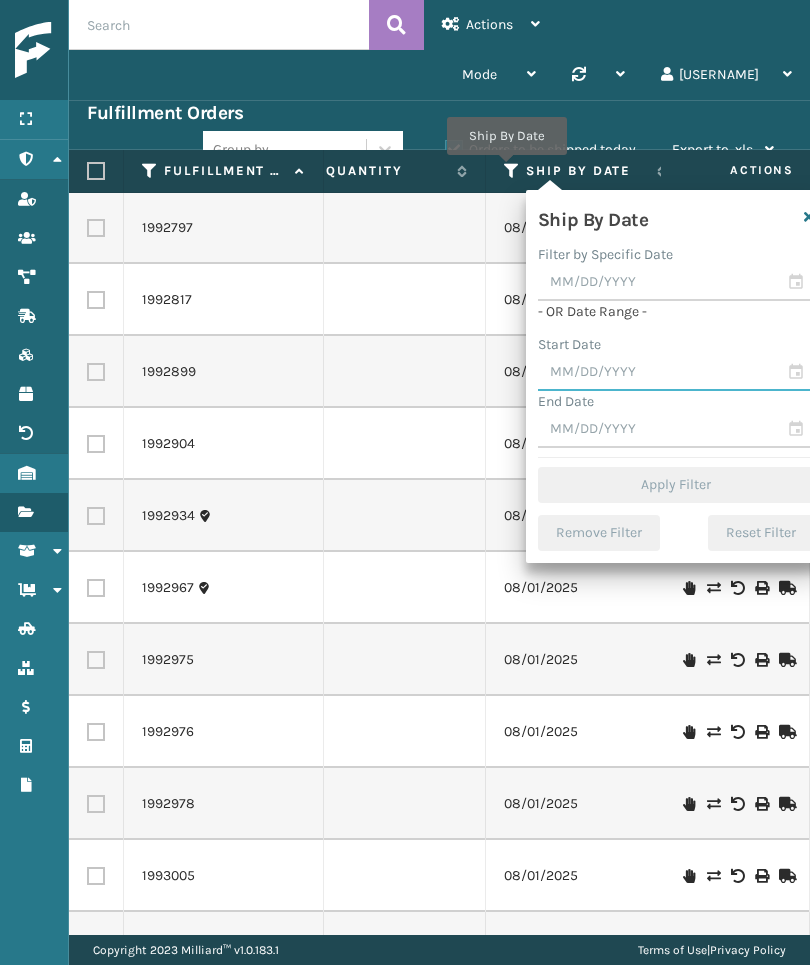 click at bounding box center [676, 373] 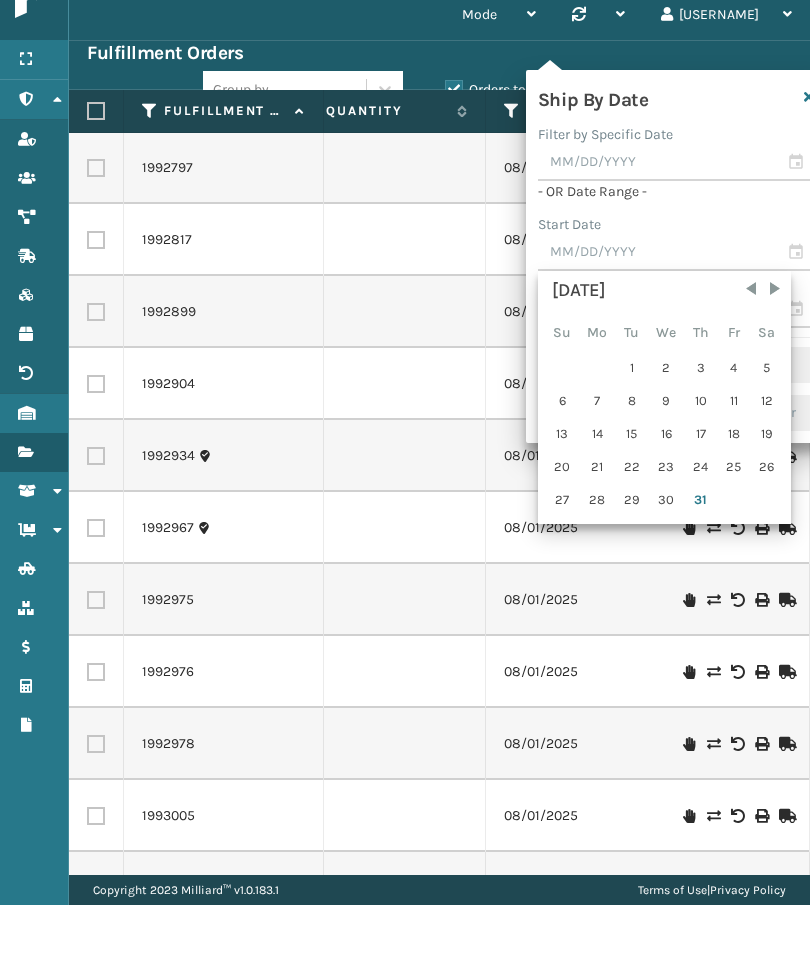 click on "29" at bounding box center (632, 560) 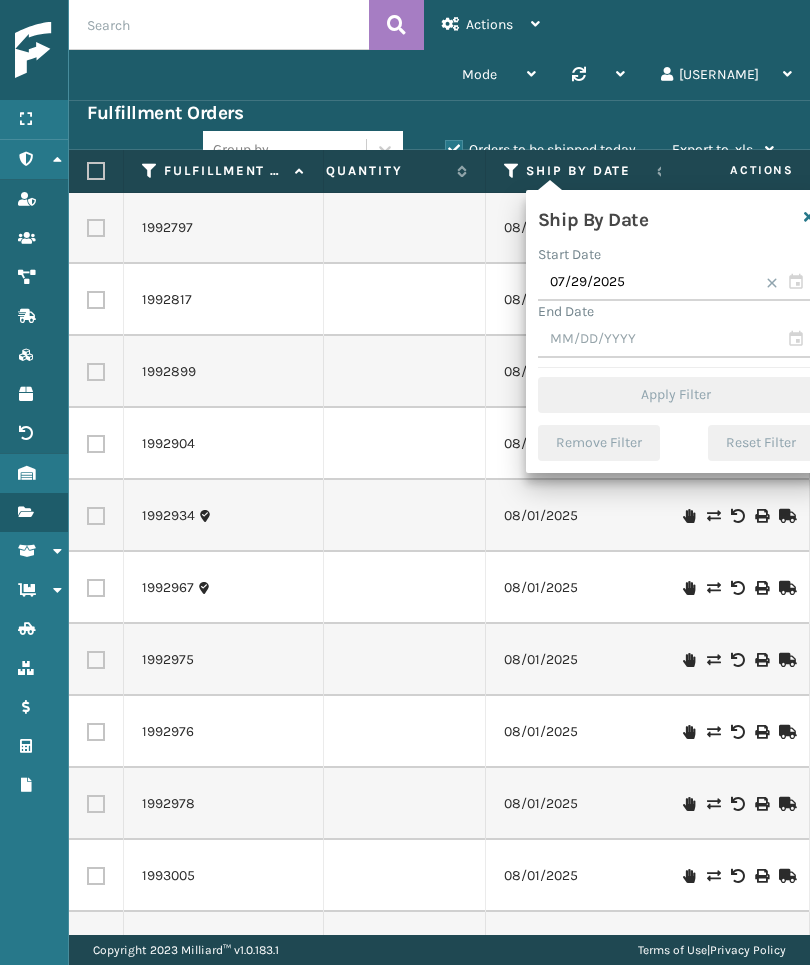 click at bounding box center [676, 340] 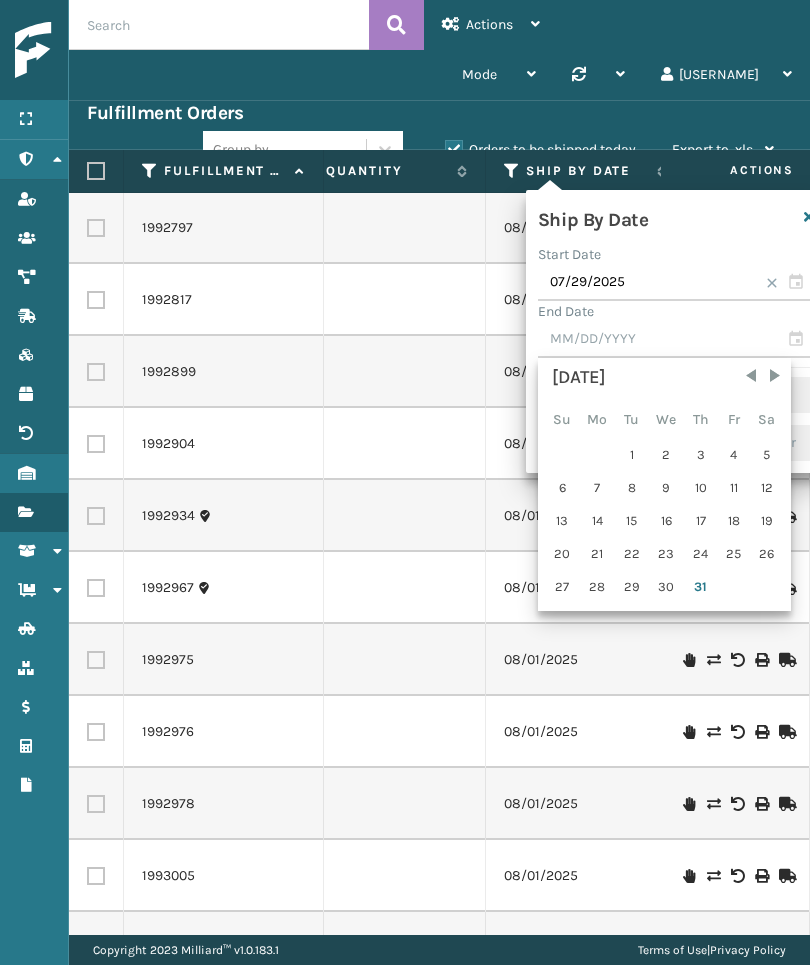 click on "30" at bounding box center (666, 587) 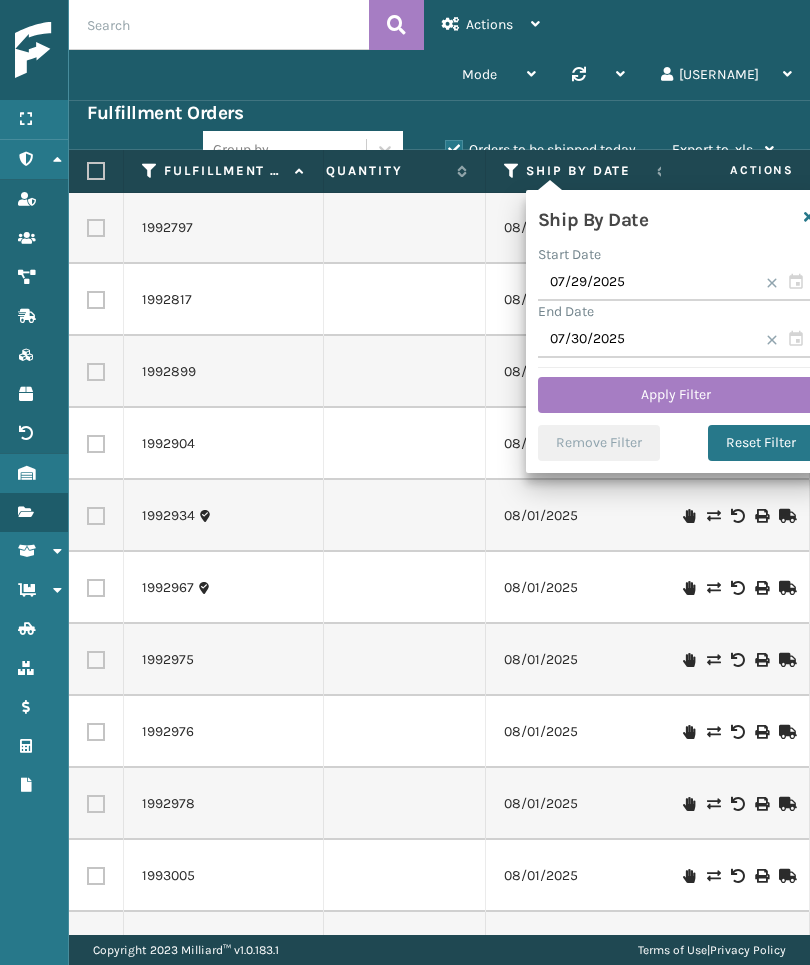 click on "Apply Filter" at bounding box center (676, 395) 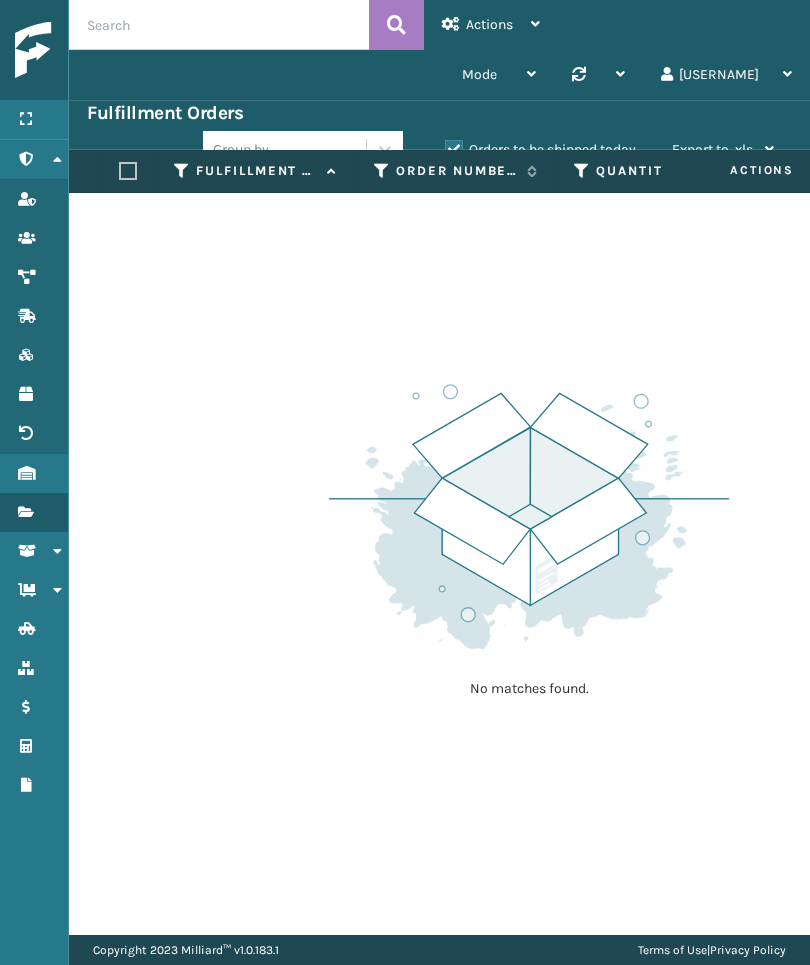 click on "Orders to be shipped today" at bounding box center (540, 149) 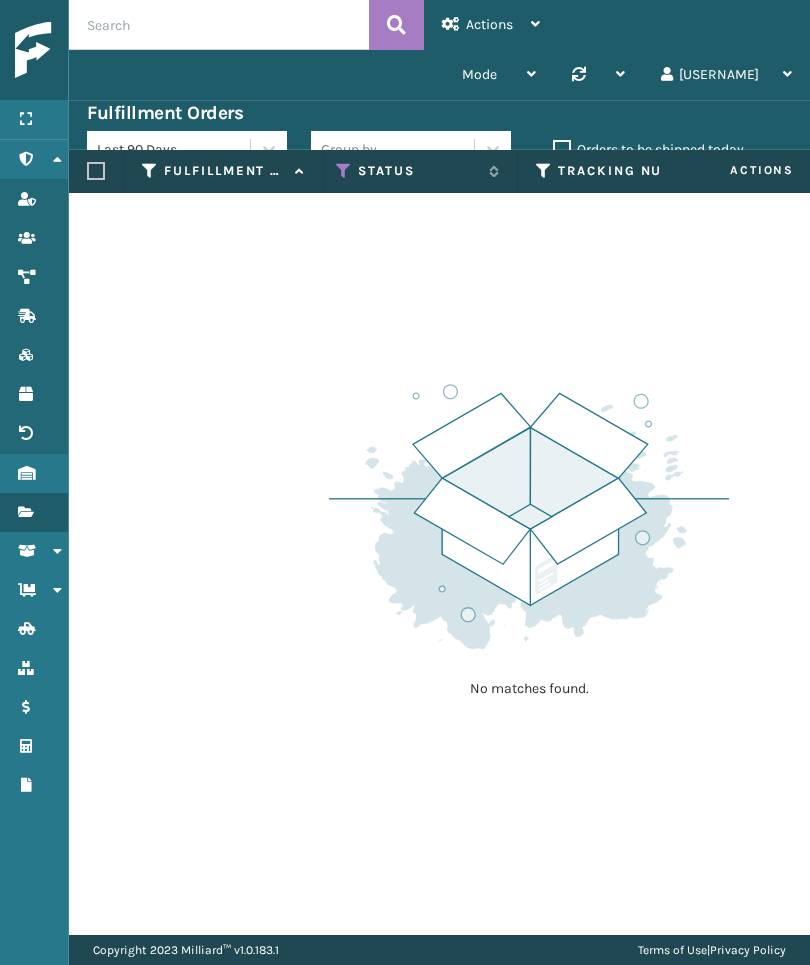 click at bounding box center (344, 171) 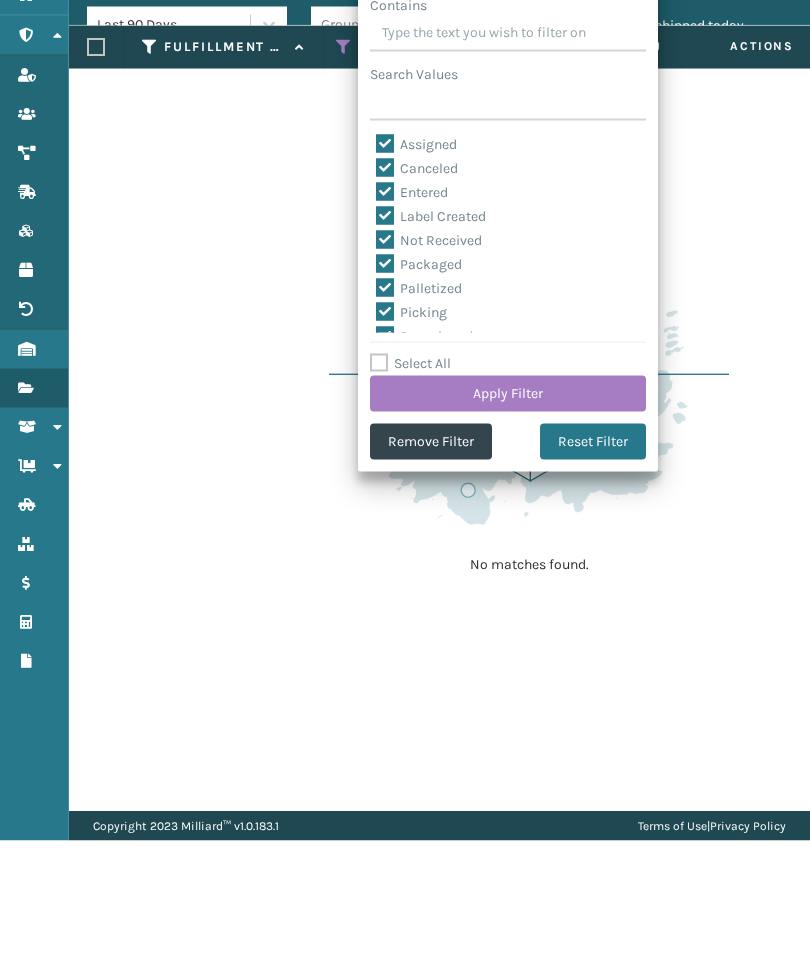 click on "Remove Filter" at bounding box center [431, 566] 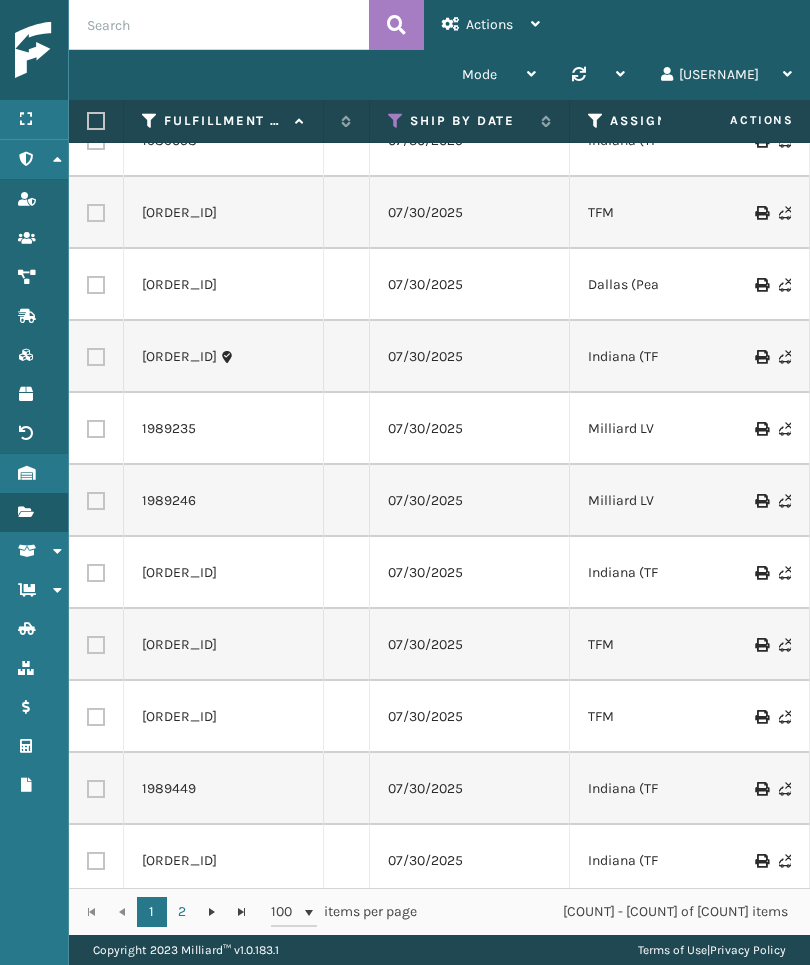 click at bounding box center (396, 121) 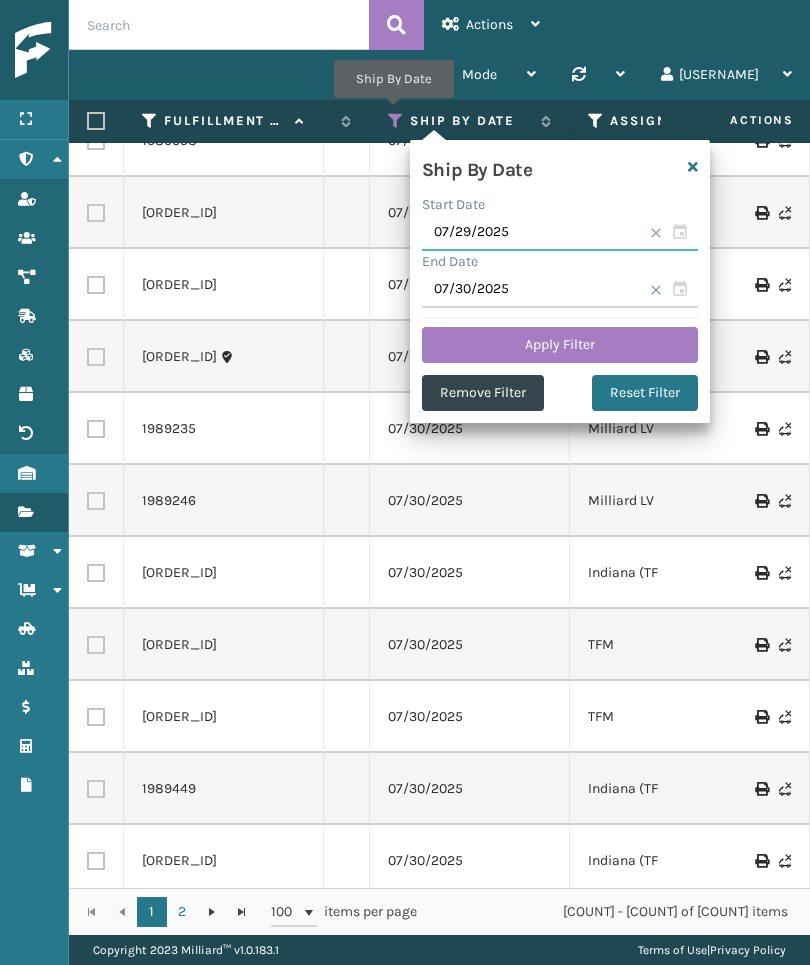 click on "07/29/2025" at bounding box center [560, 233] 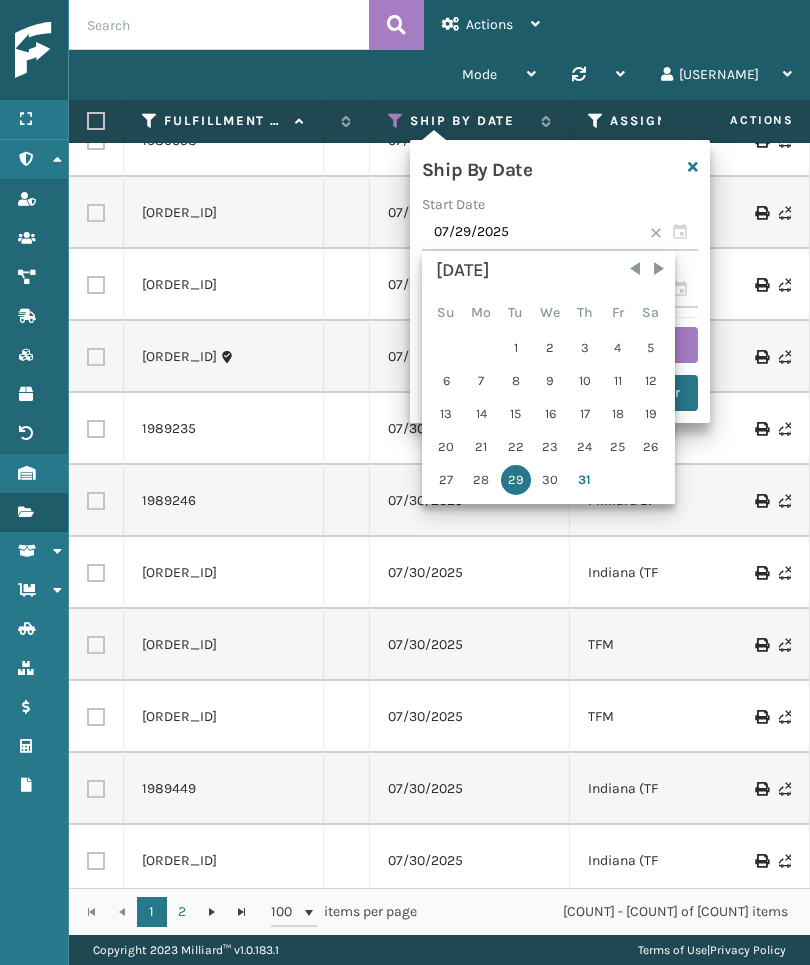click on "30" at bounding box center [550, 480] 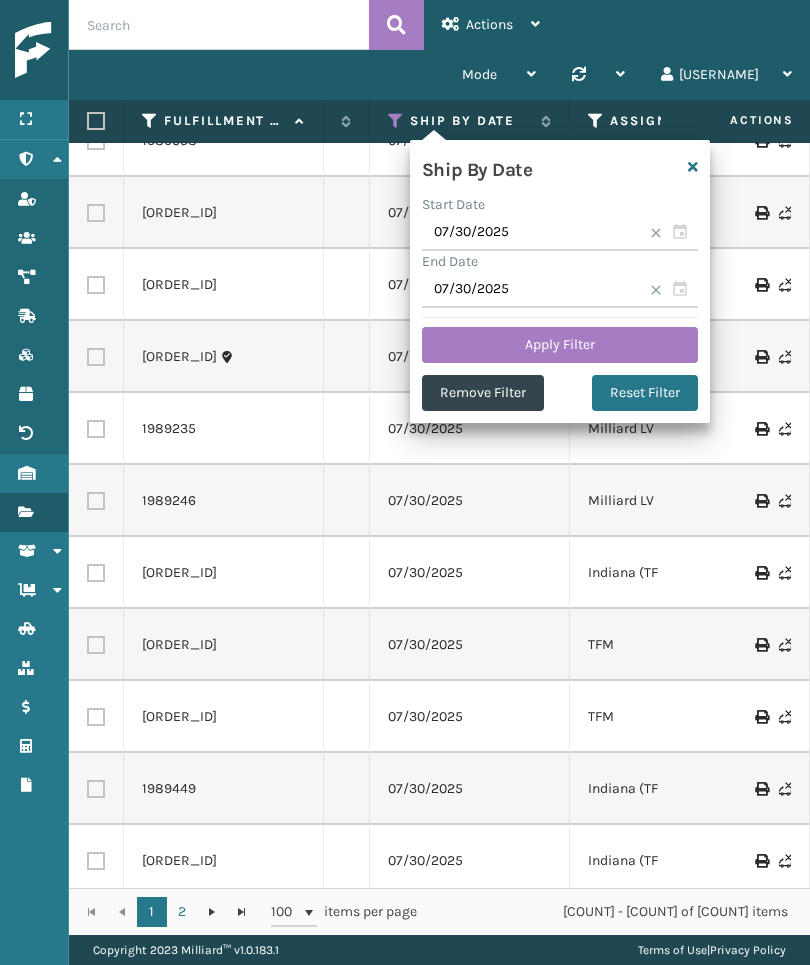 type on "07/30/2025" 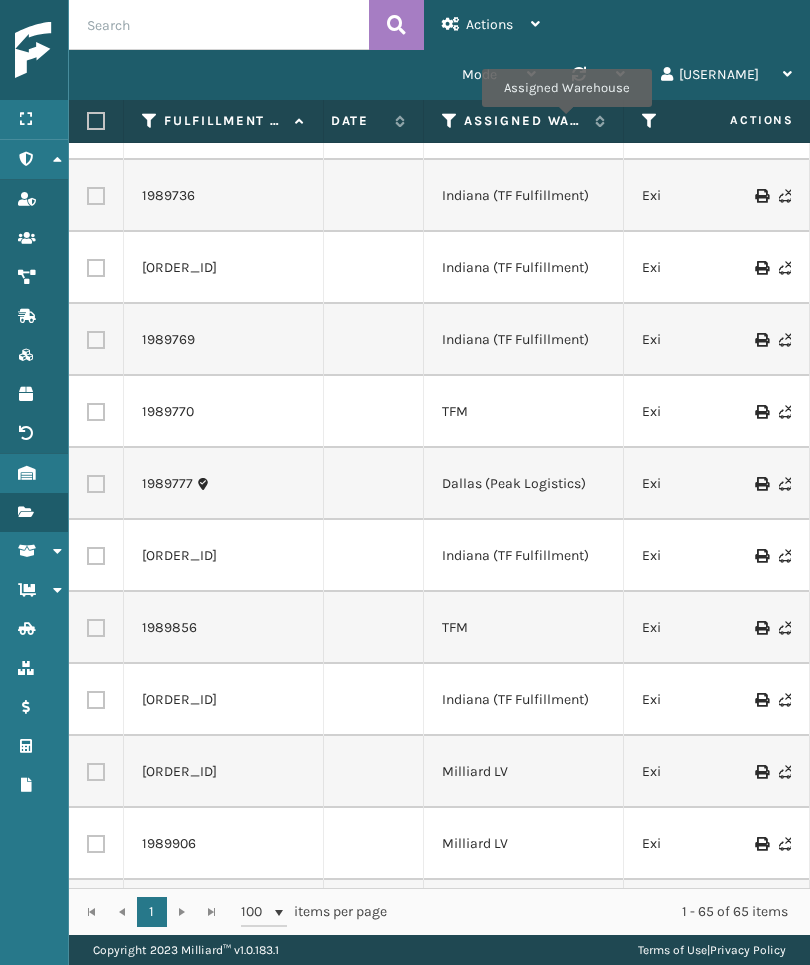 click on "Assigned Warehouse" at bounding box center (524, 121) 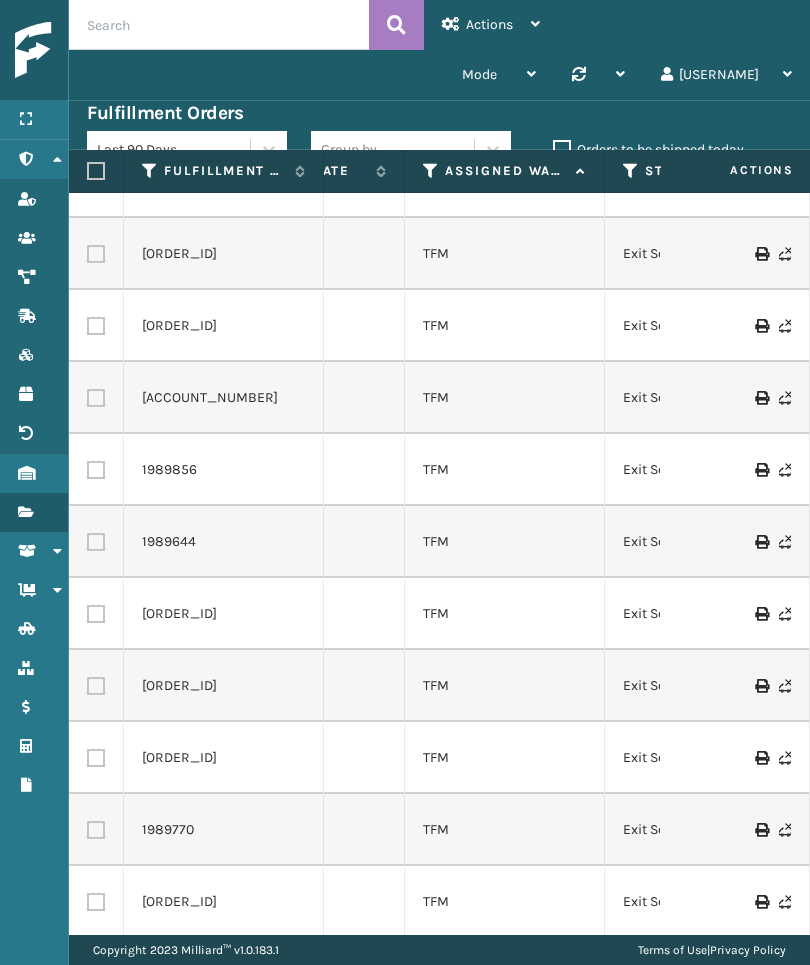 click at bounding box center [735, 758] 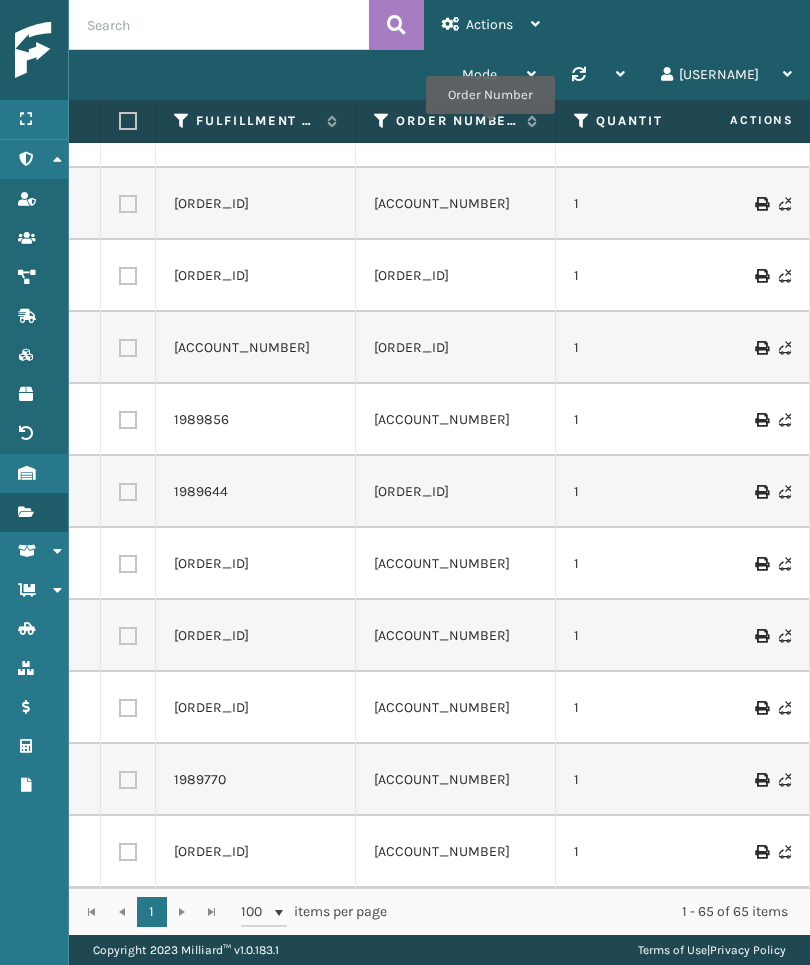 click on "Order Number" at bounding box center [456, 121] 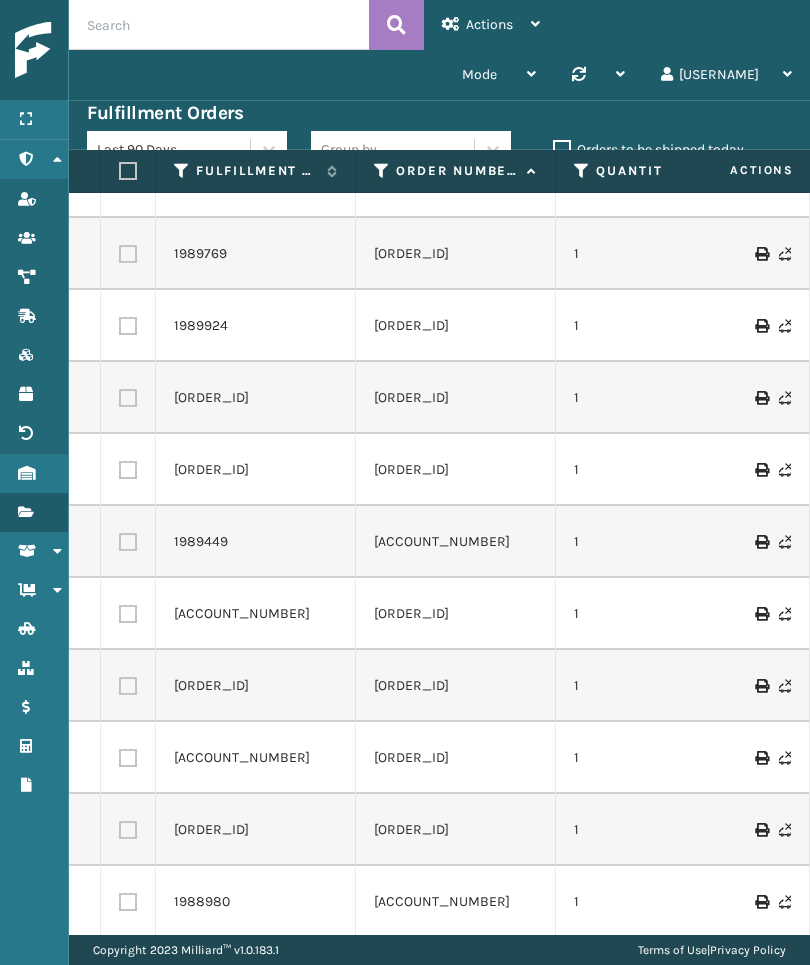 click at bounding box center (735, 686) 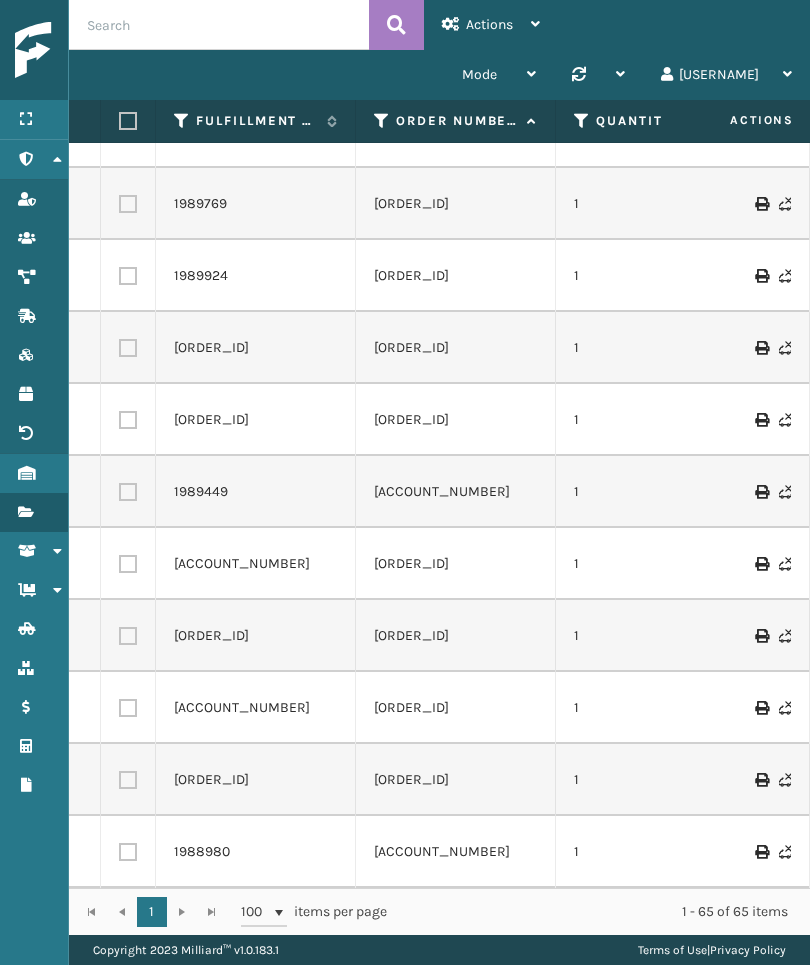 click on "Copyright [YEAR] Milliard™ v 1.0.183.1 Terms of Use  |  Privacy Policy" at bounding box center [439, 950] 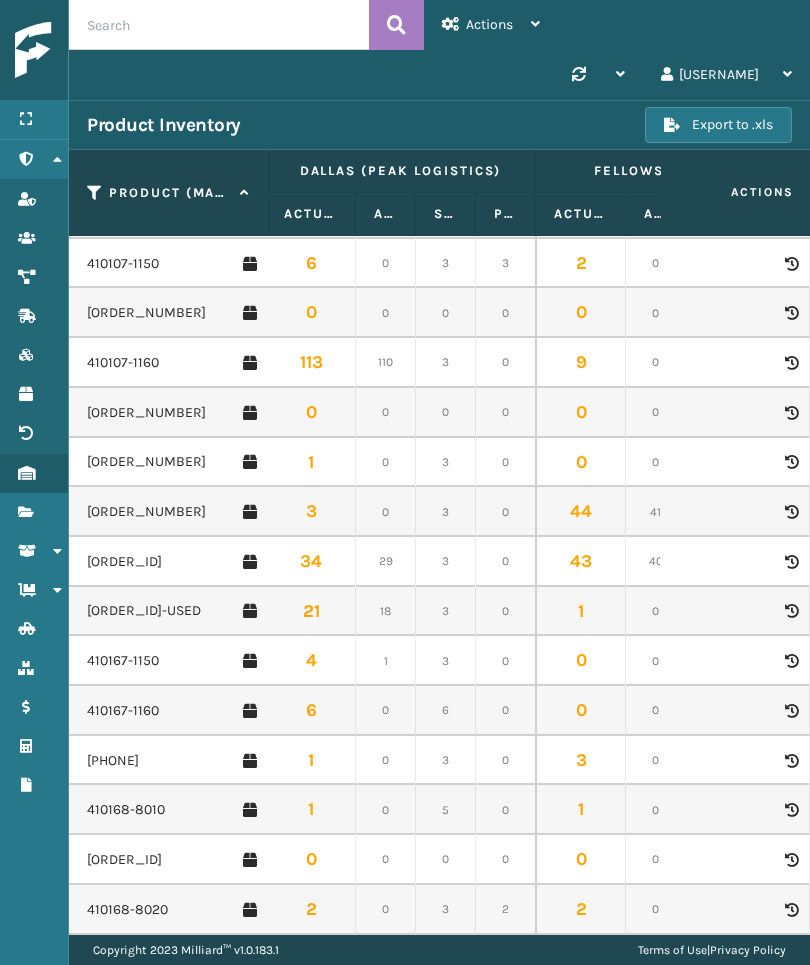 click on "410168-8010" at bounding box center (126, 810) 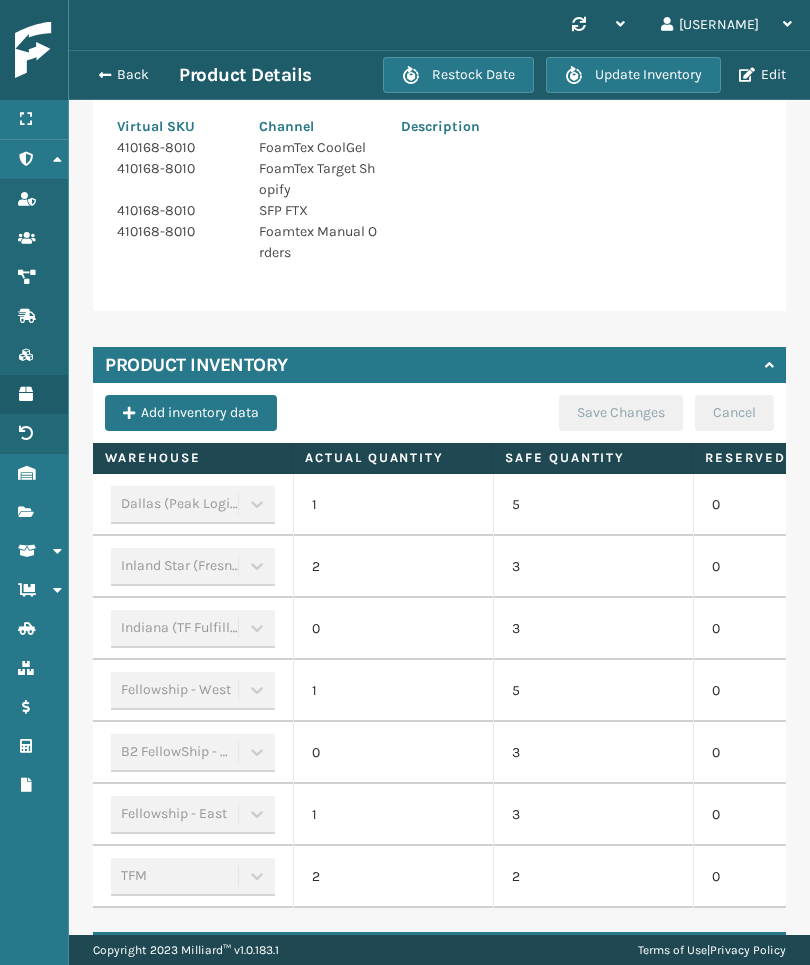 click on "0" at bounding box center [793, 691] 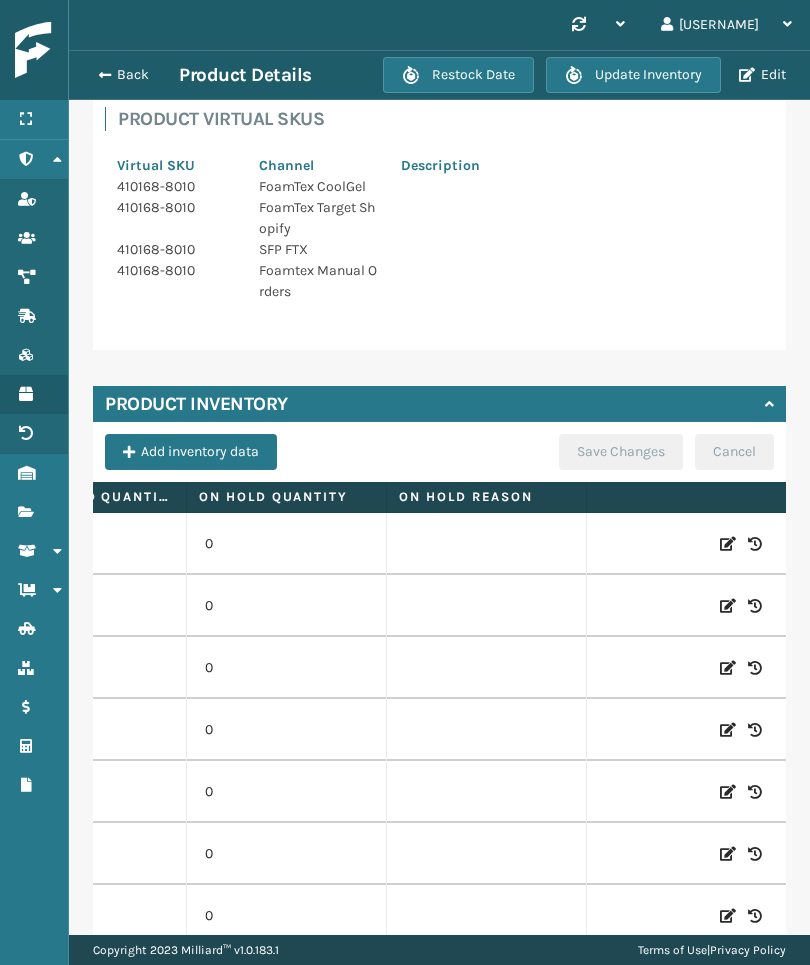 click at bounding box center [728, 916] 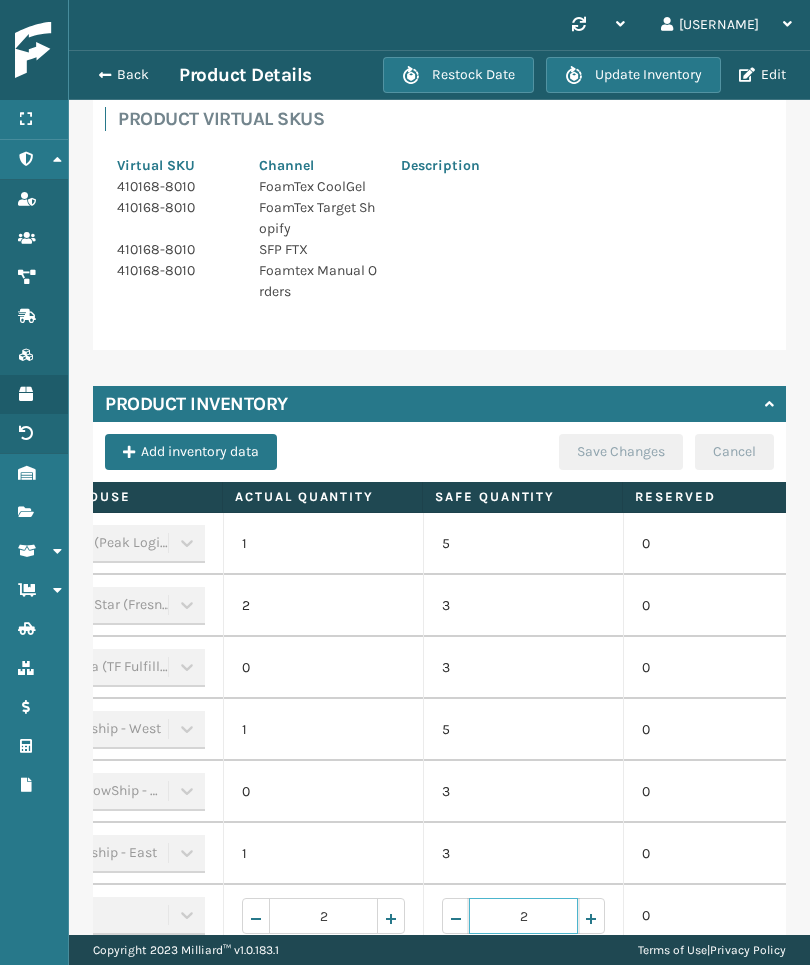 click on "2" at bounding box center (523, 916) 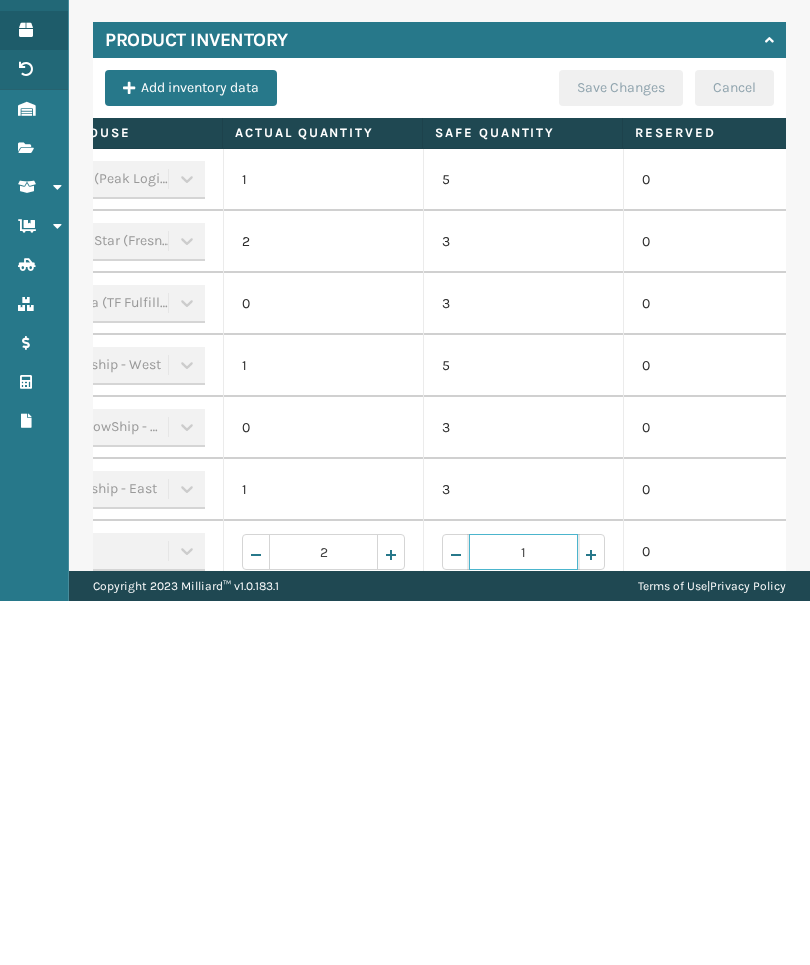 type on "1" 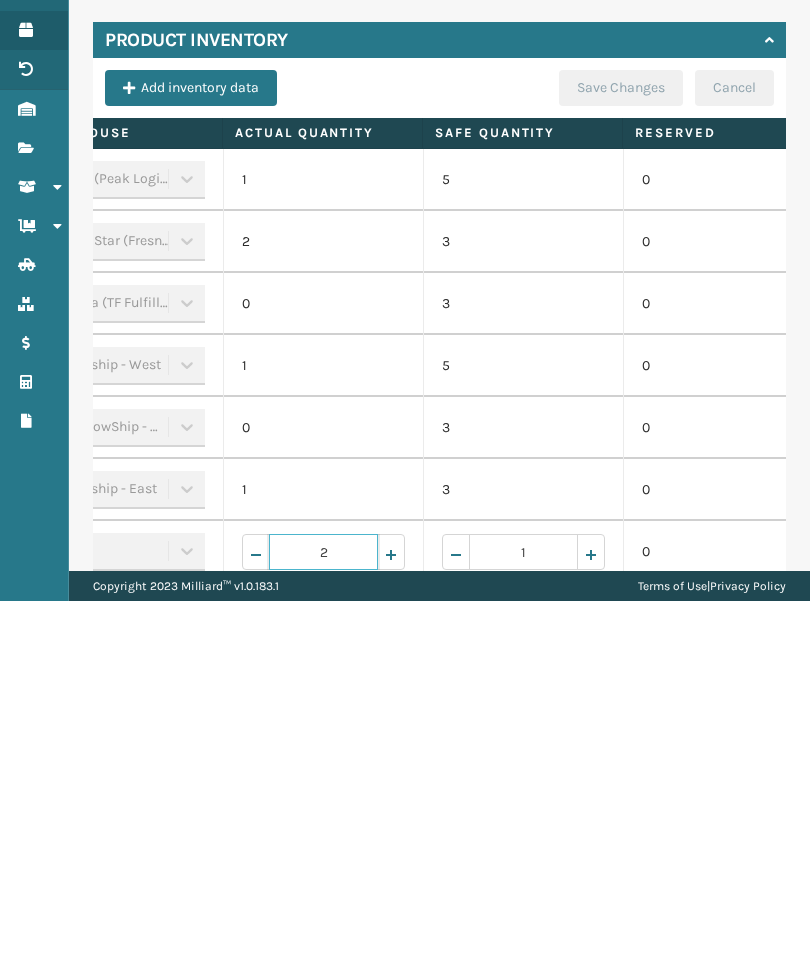 click on "2" at bounding box center [323, 916] 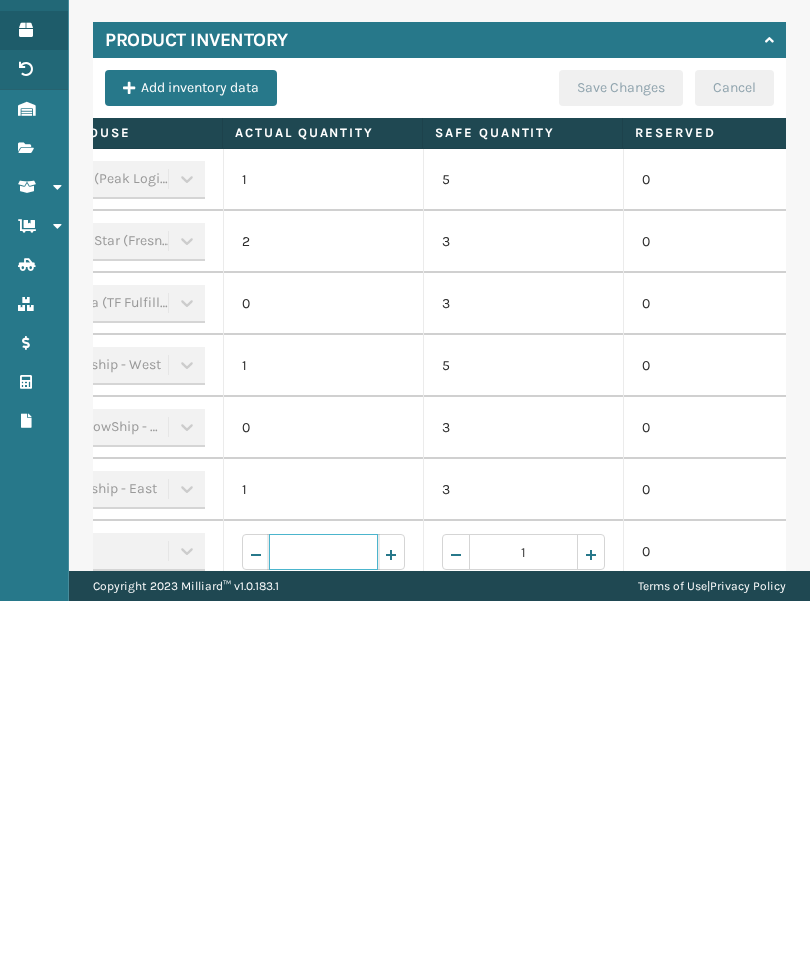type on "3" 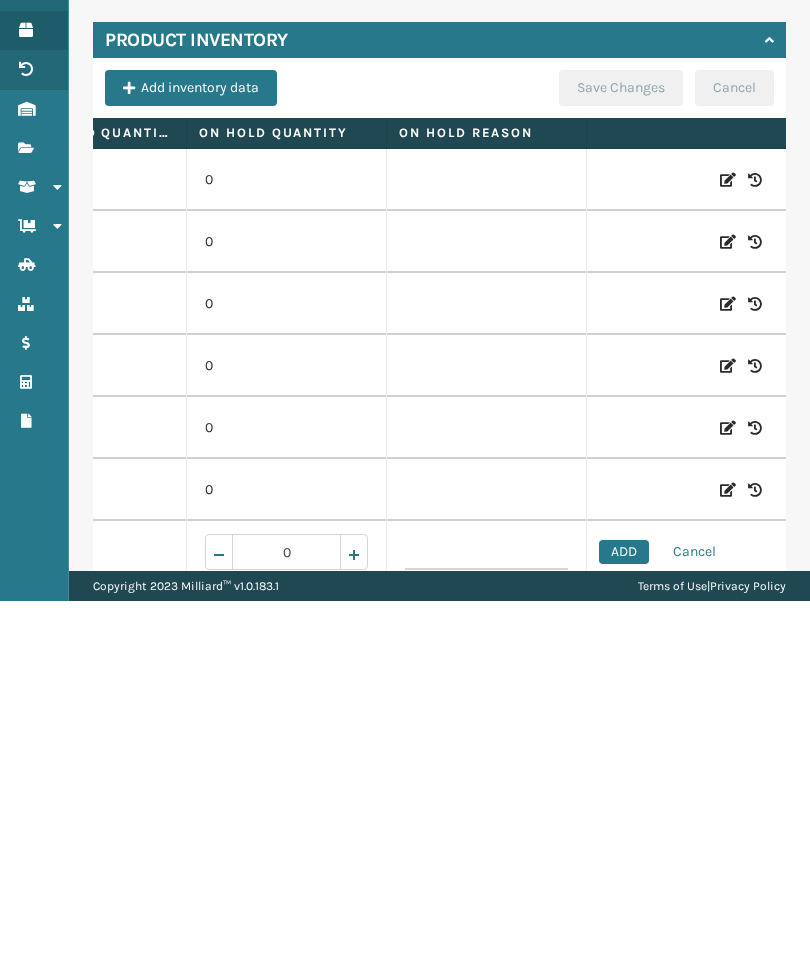 click on "ADD" at bounding box center (624, 916) 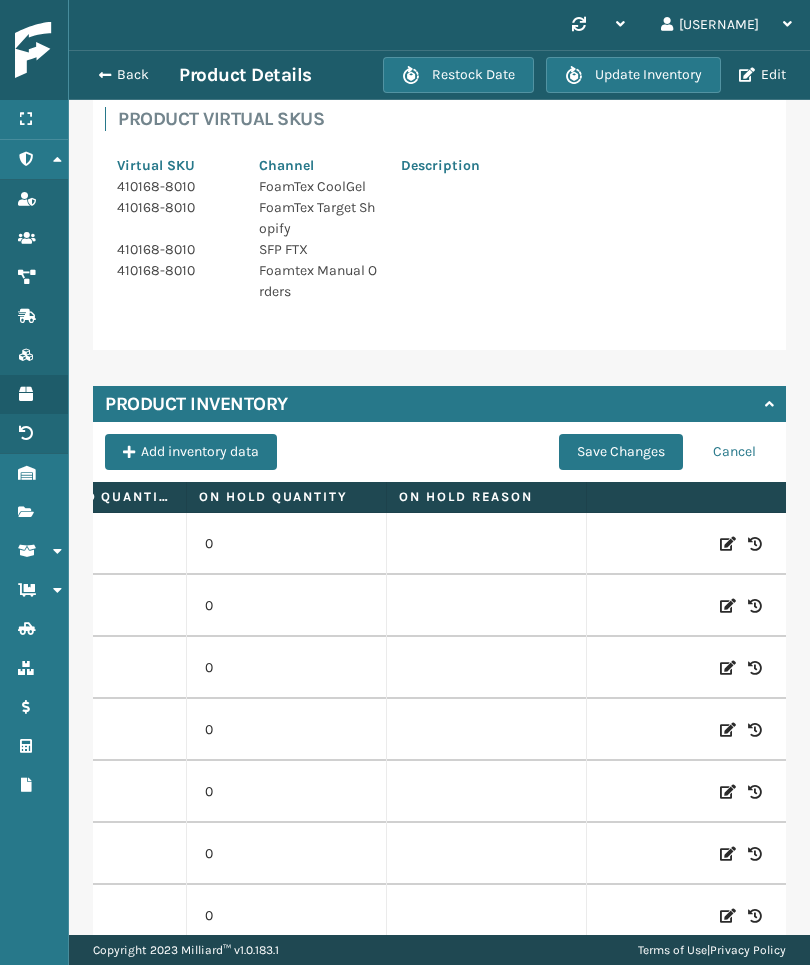click on "Save Changes" at bounding box center (621, 452) 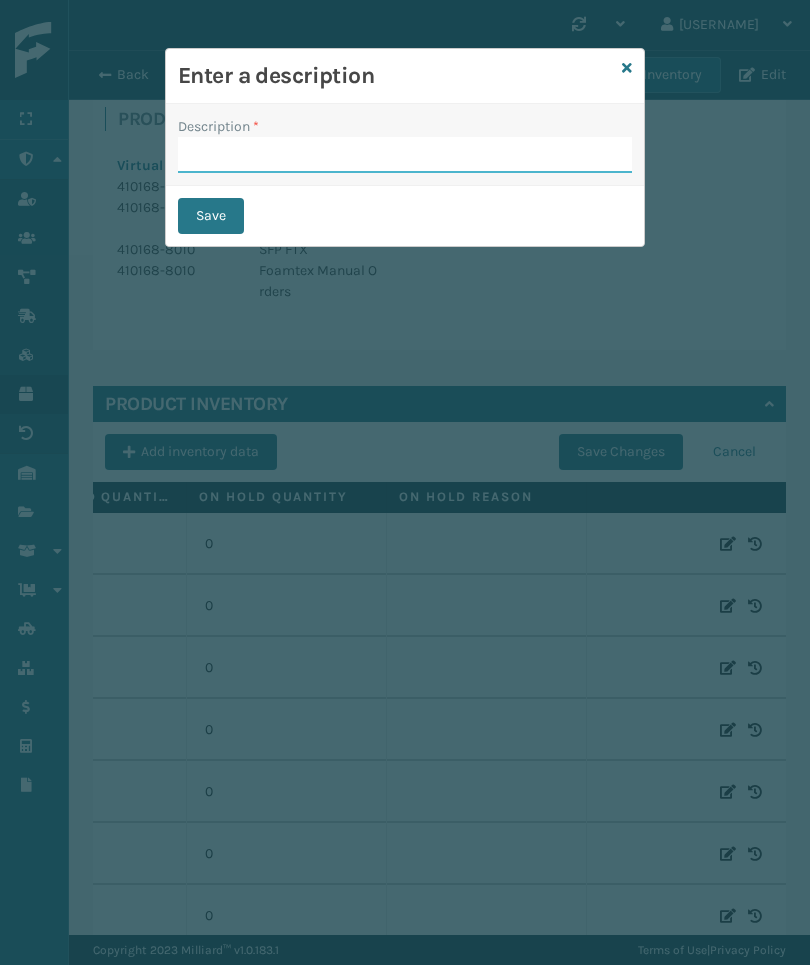 click on "Description   *" at bounding box center [405, 155] 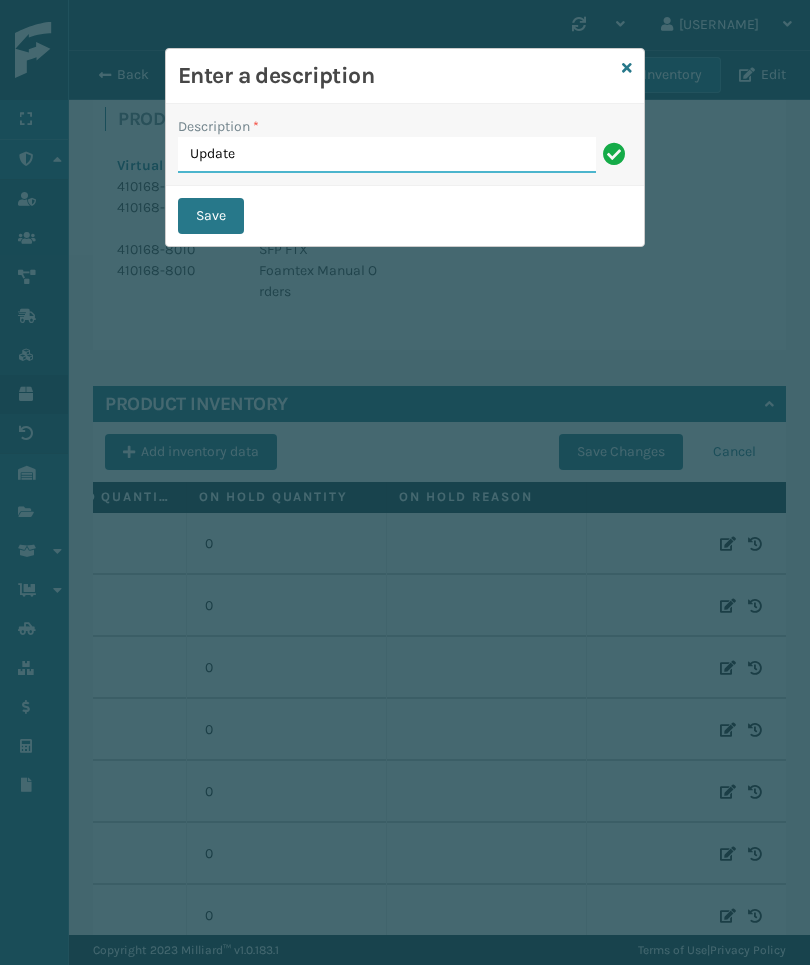 type on "Update" 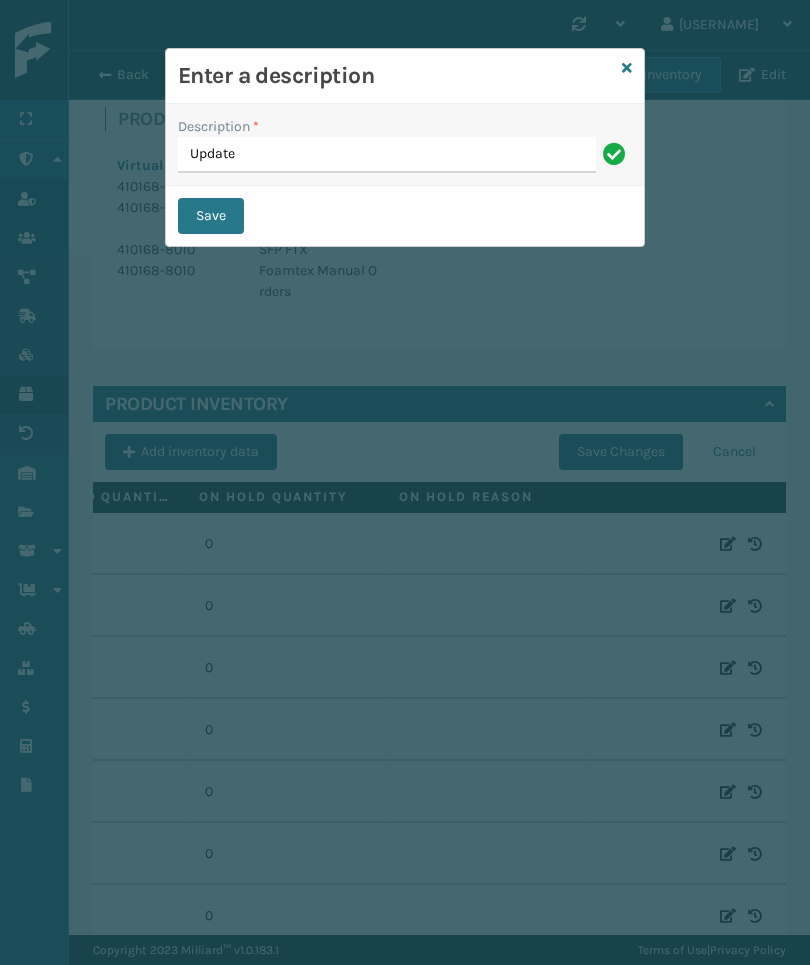 click on "Save" at bounding box center [211, 216] 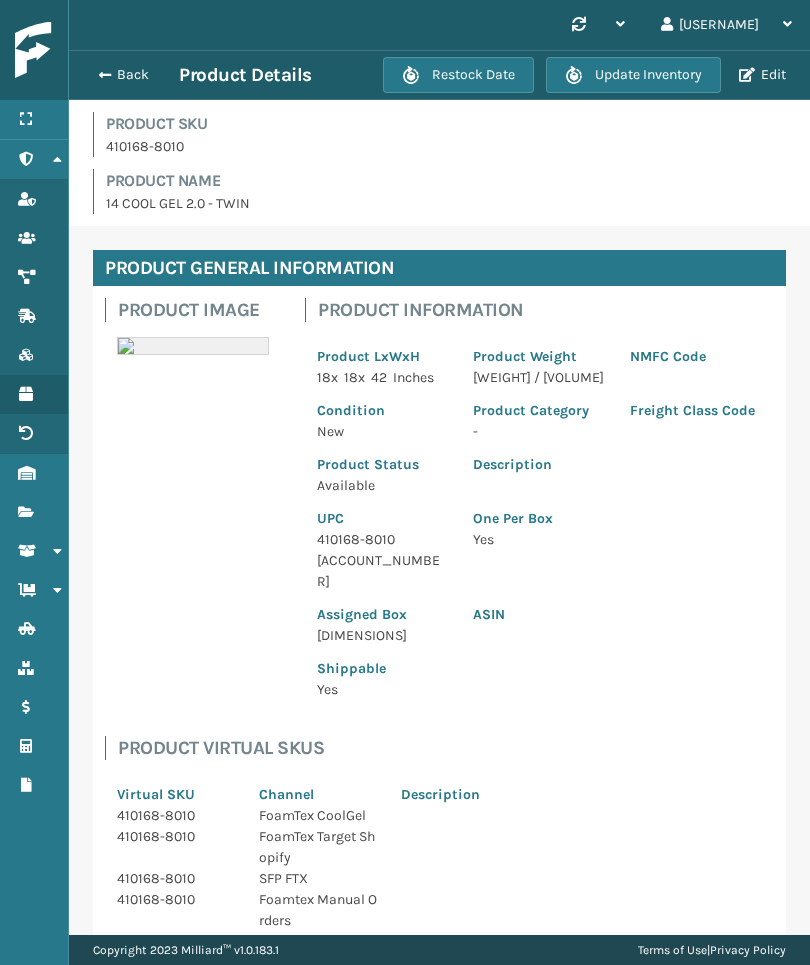 click on "Back" at bounding box center (133, 75) 